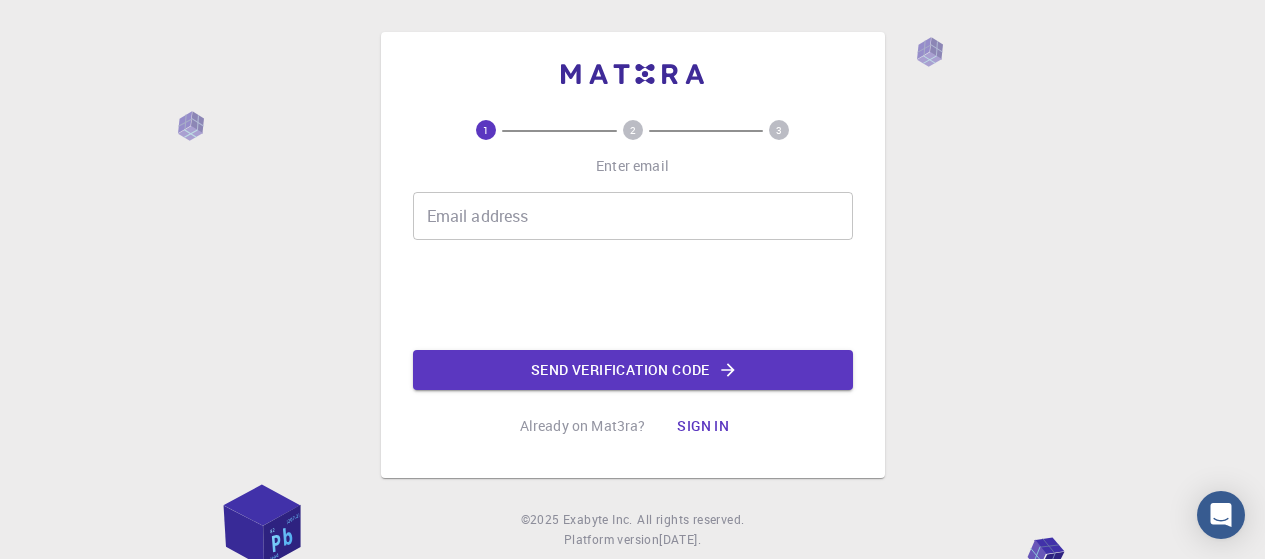scroll, scrollTop: 0, scrollLeft: 0, axis: both 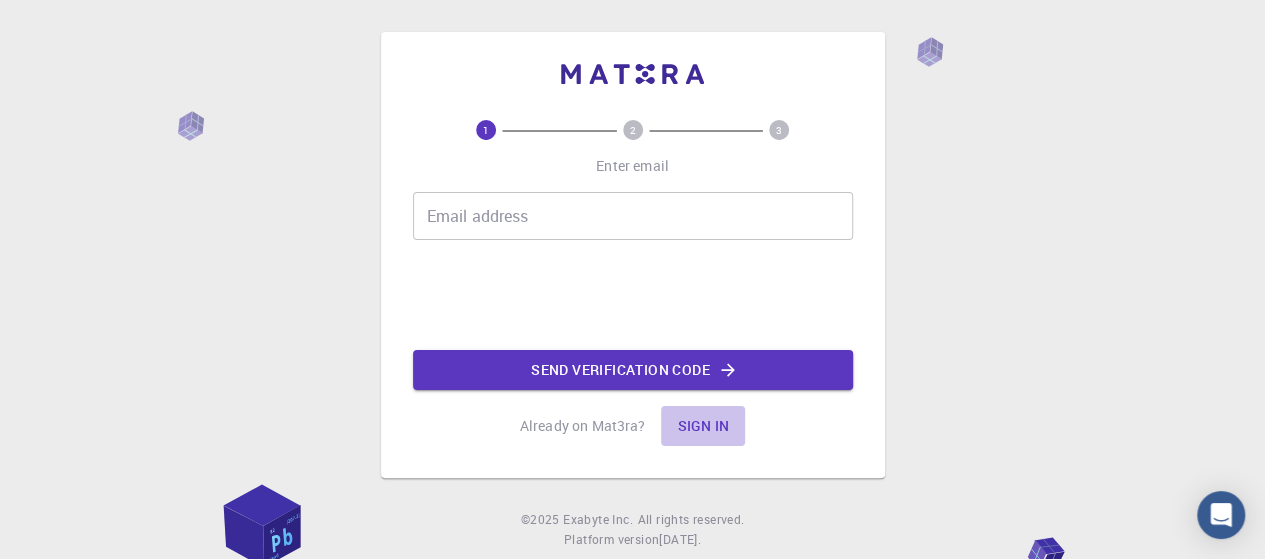 click on "Sign in" at bounding box center [703, 426] 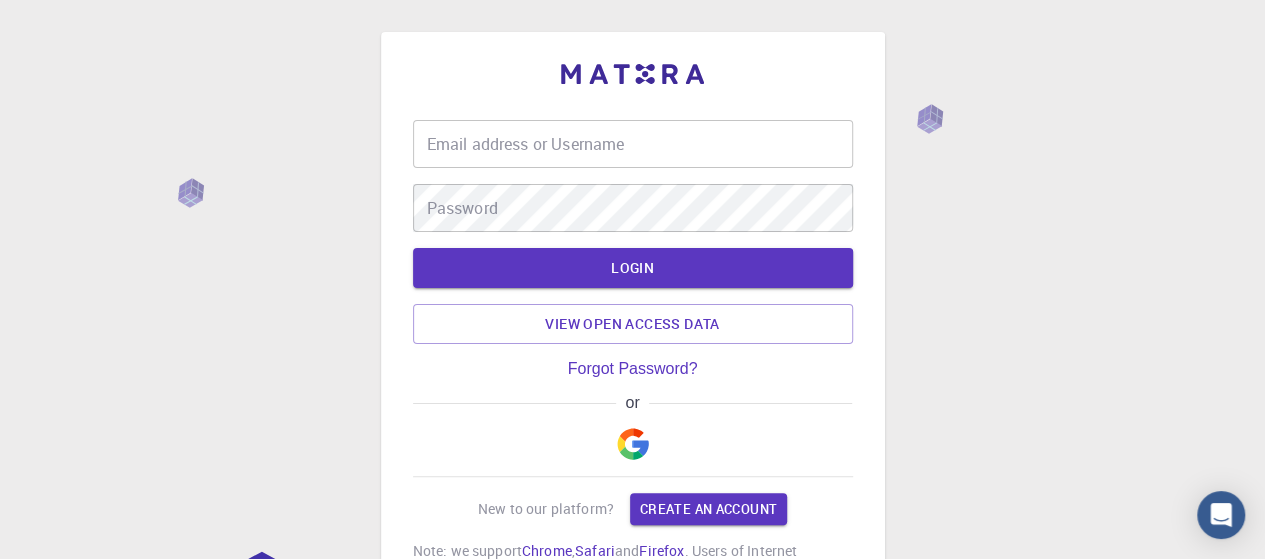type on "prakriti" 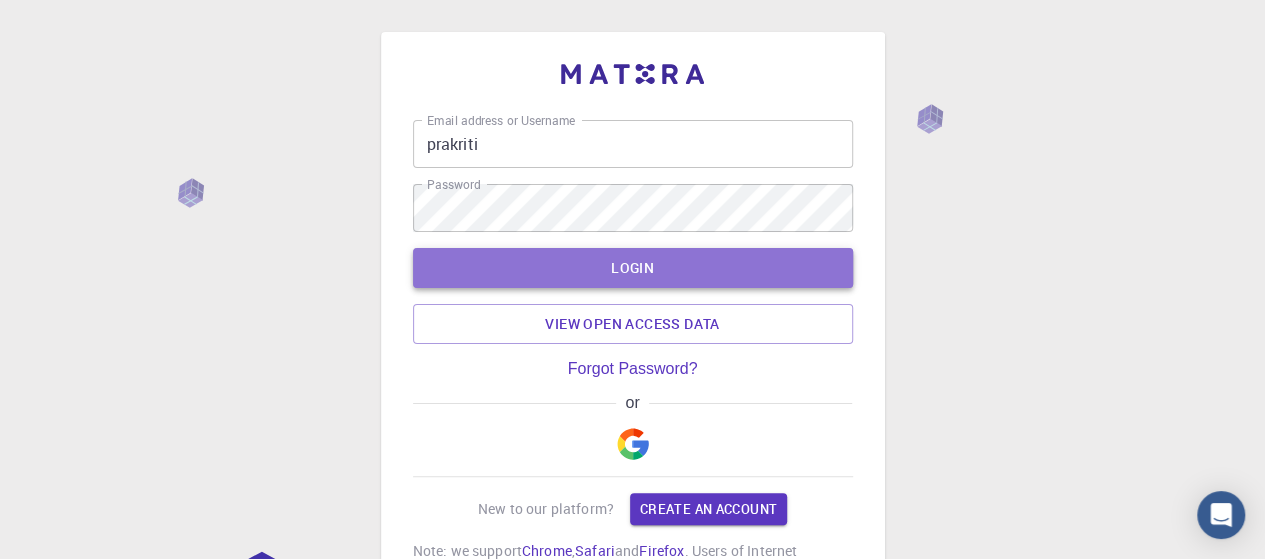 click on "LOGIN" at bounding box center (633, 268) 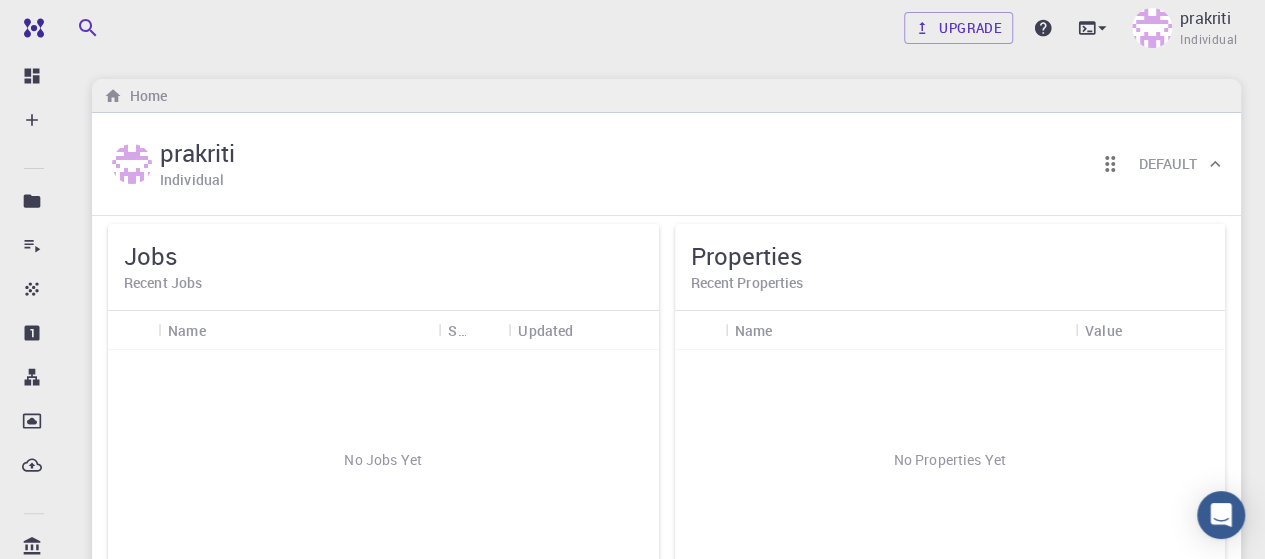 scroll, scrollTop: 0, scrollLeft: 0, axis: both 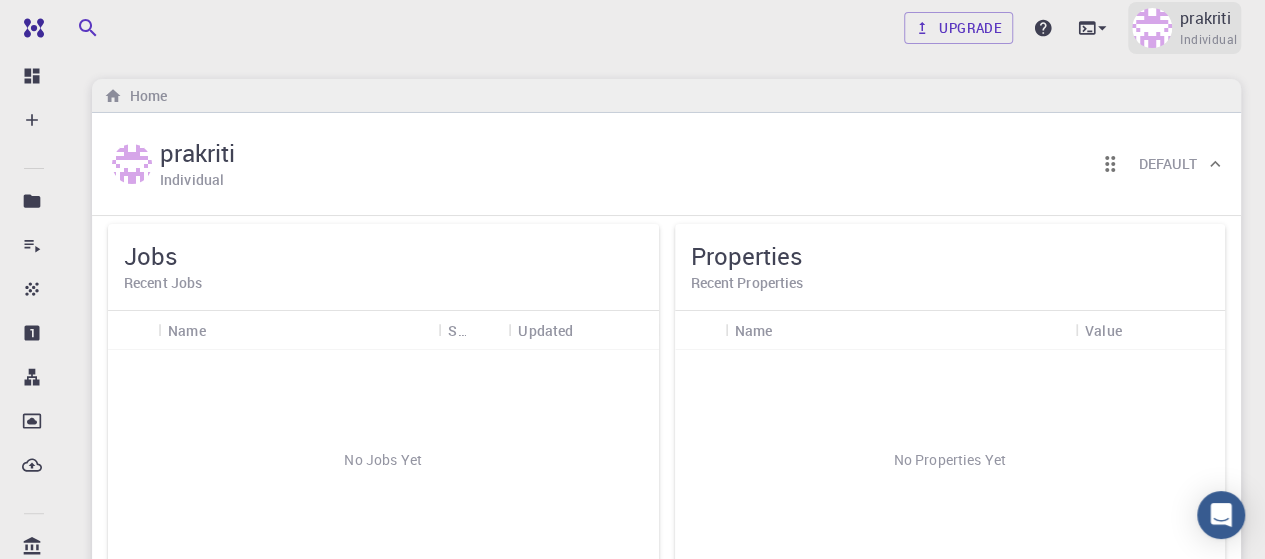 click at bounding box center (1152, 28) 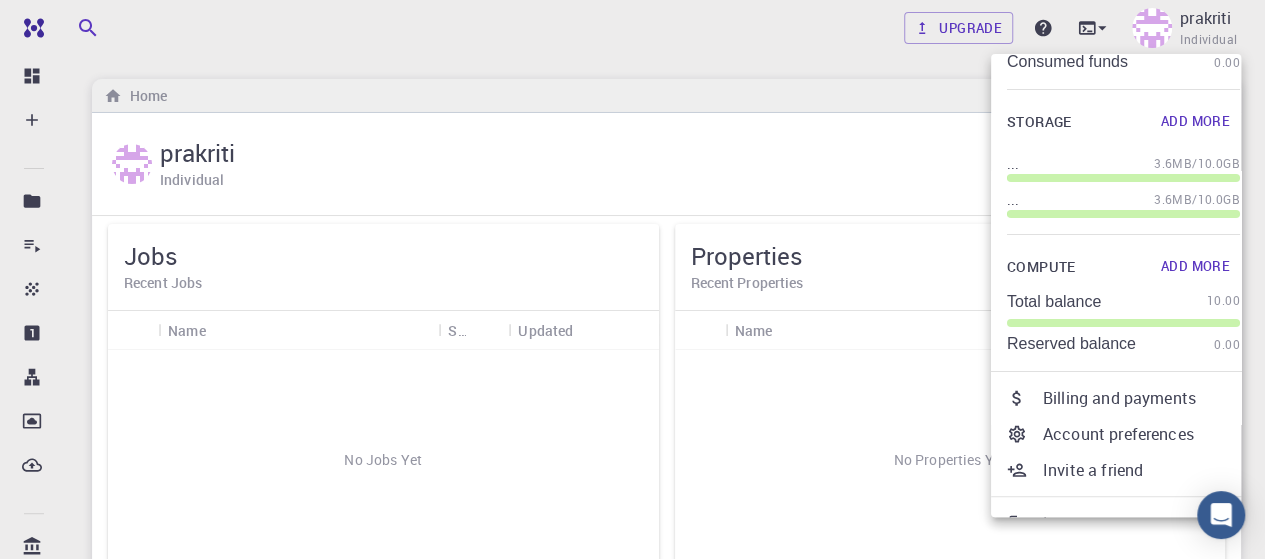 scroll, scrollTop: 168, scrollLeft: 0, axis: vertical 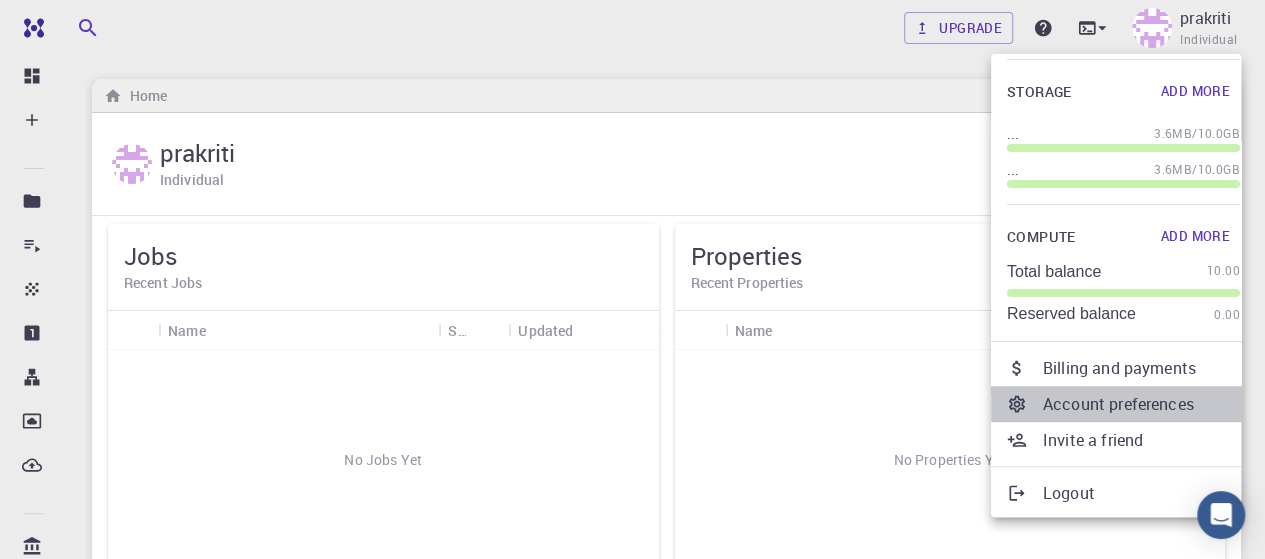 click on "Account preferences" at bounding box center (1141, 404) 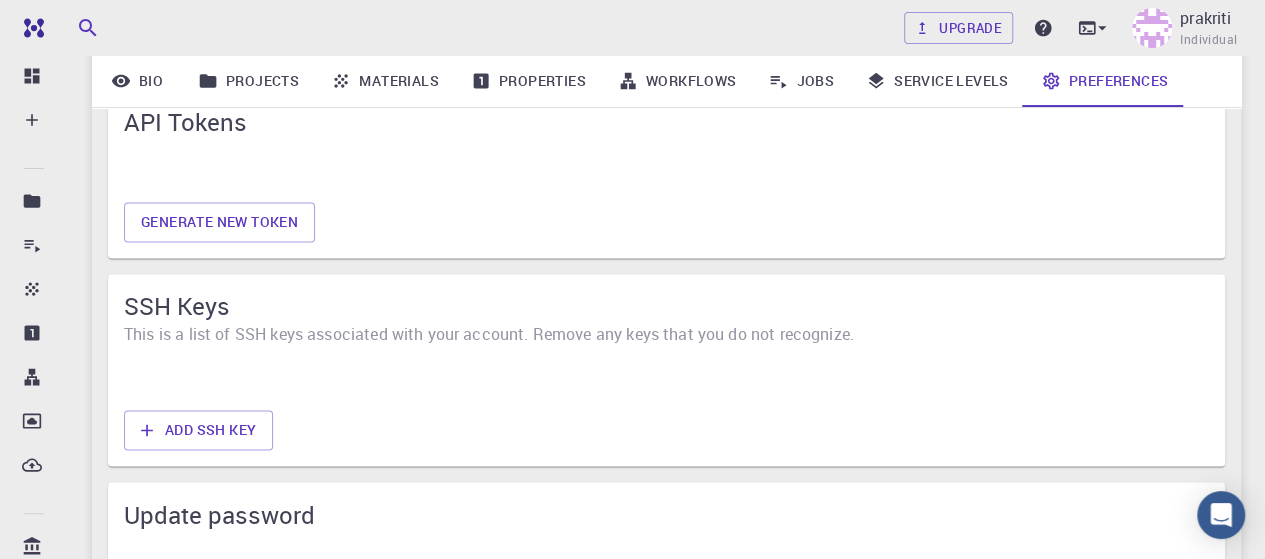 scroll, scrollTop: 1402, scrollLeft: 0, axis: vertical 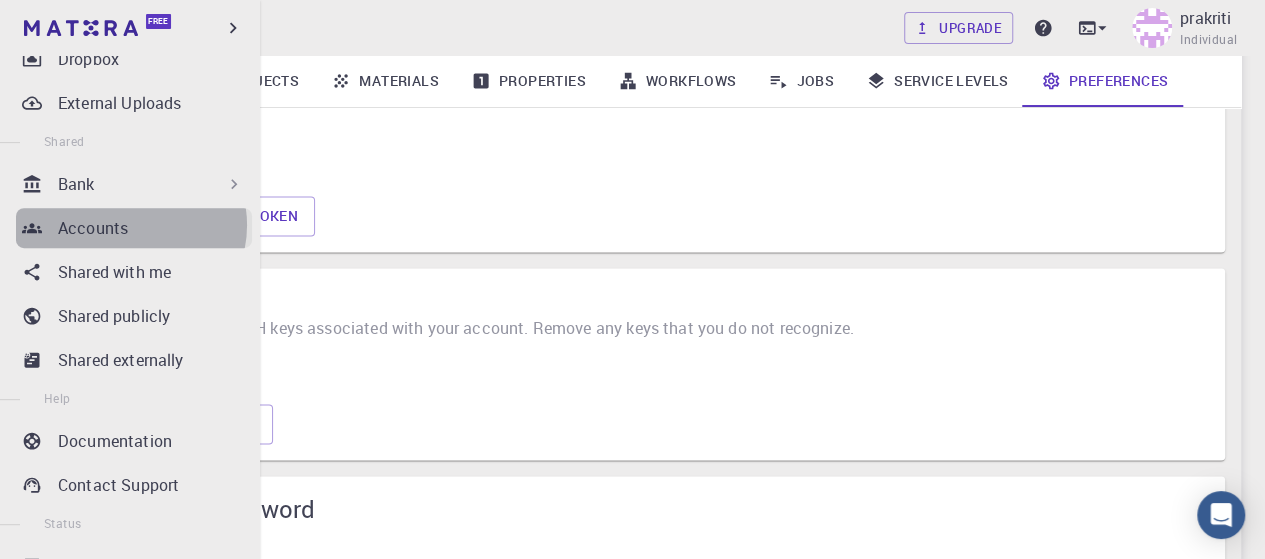 click on "Accounts" at bounding box center (155, 228) 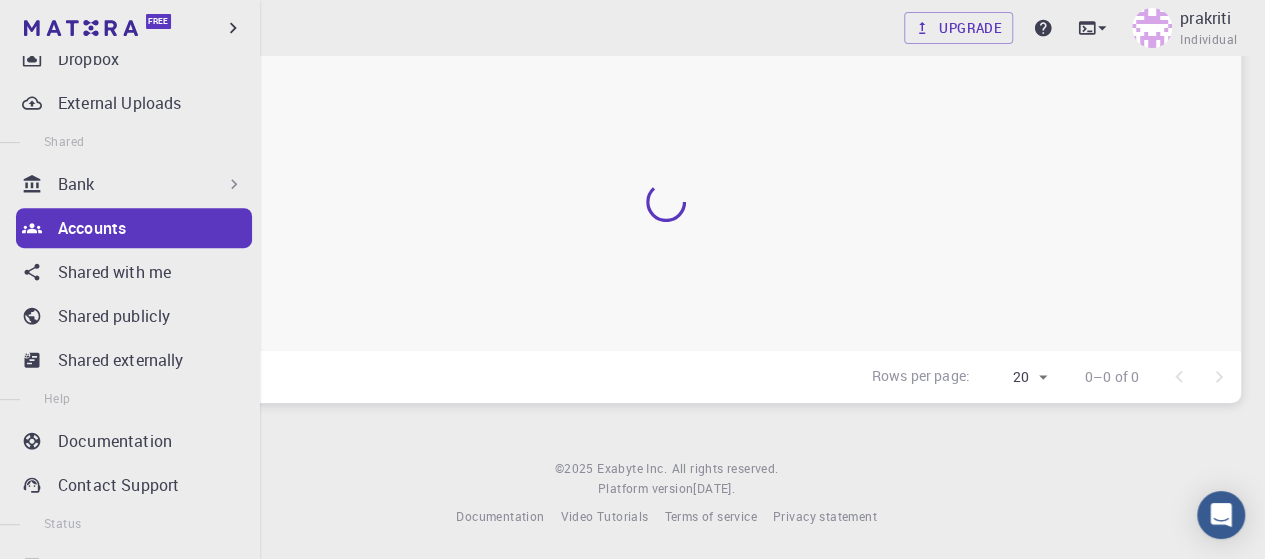 scroll, scrollTop: 211, scrollLeft: 0, axis: vertical 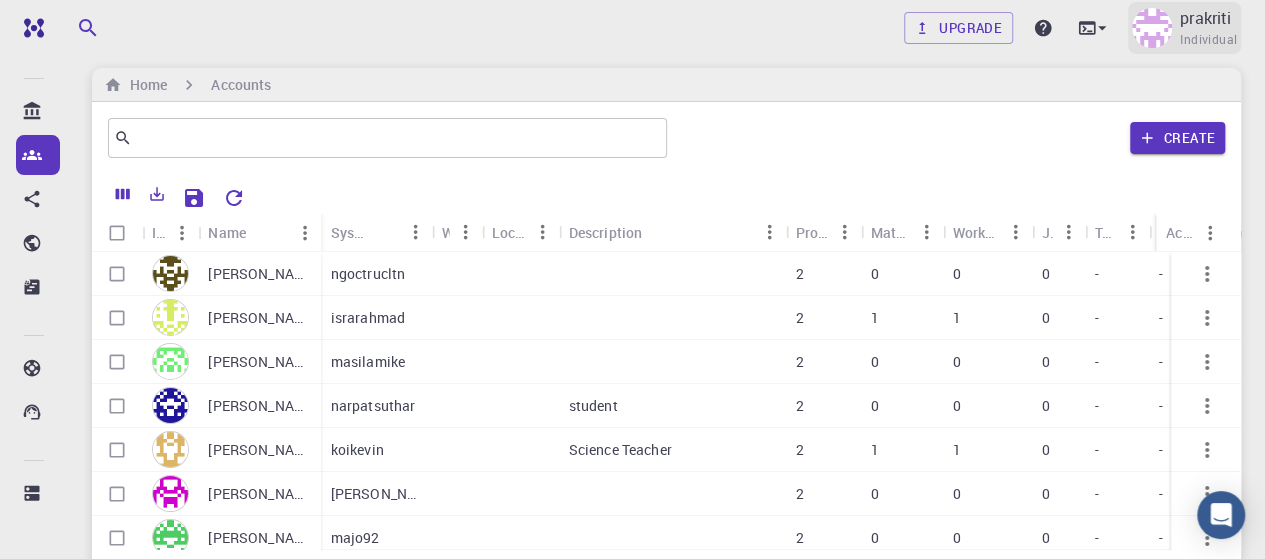 click on "prakriti Individual" at bounding box center (1184, 28) 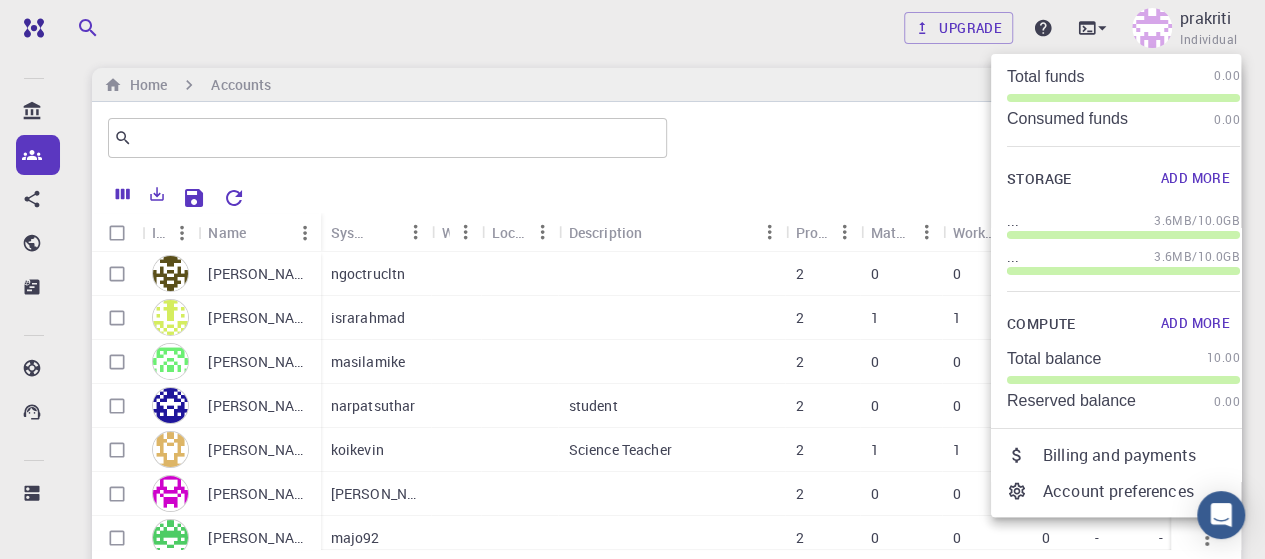 scroll, scrollTop: 168, scrollLeft: 0, axis: vertical 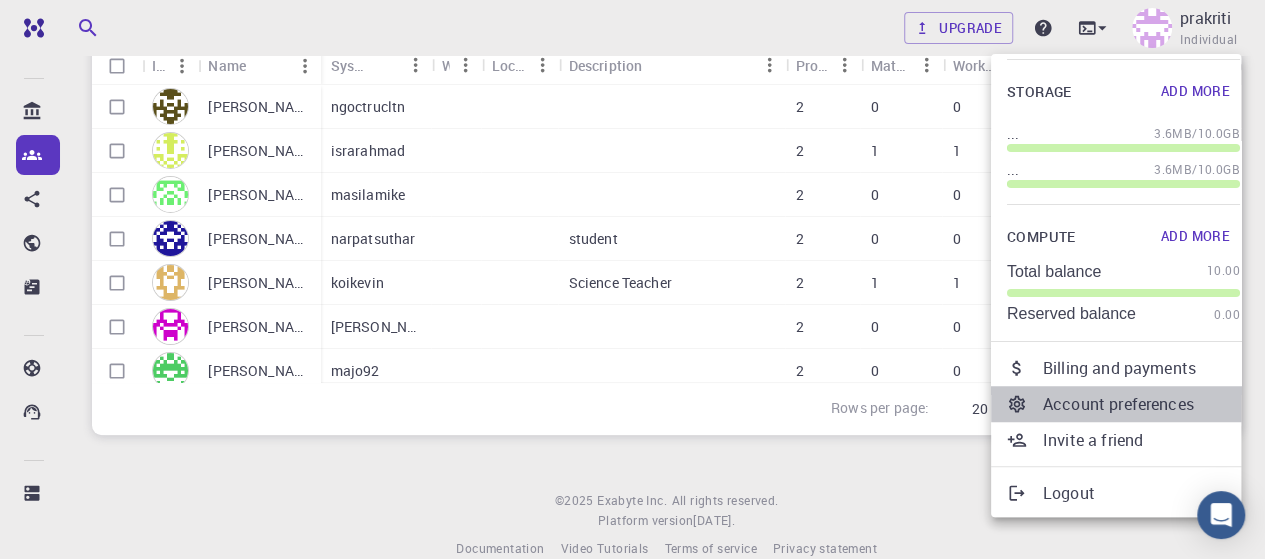 click 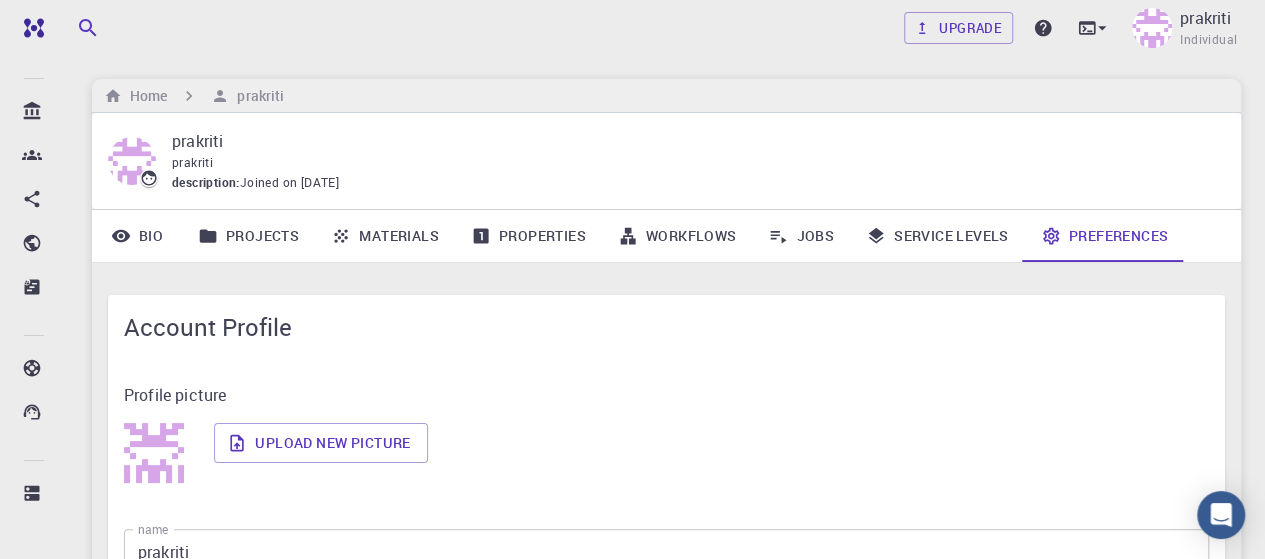 scroll, scrollTop: 1, scrollLeft: 0, axis: vertical 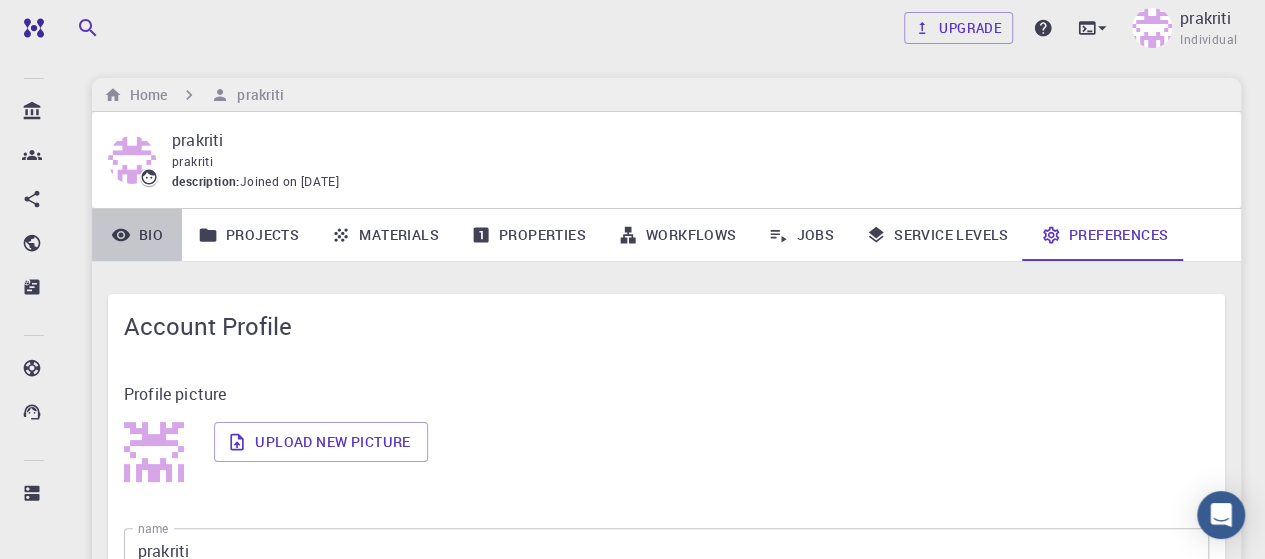 click on "Bio" at bounding box center (137, 235) 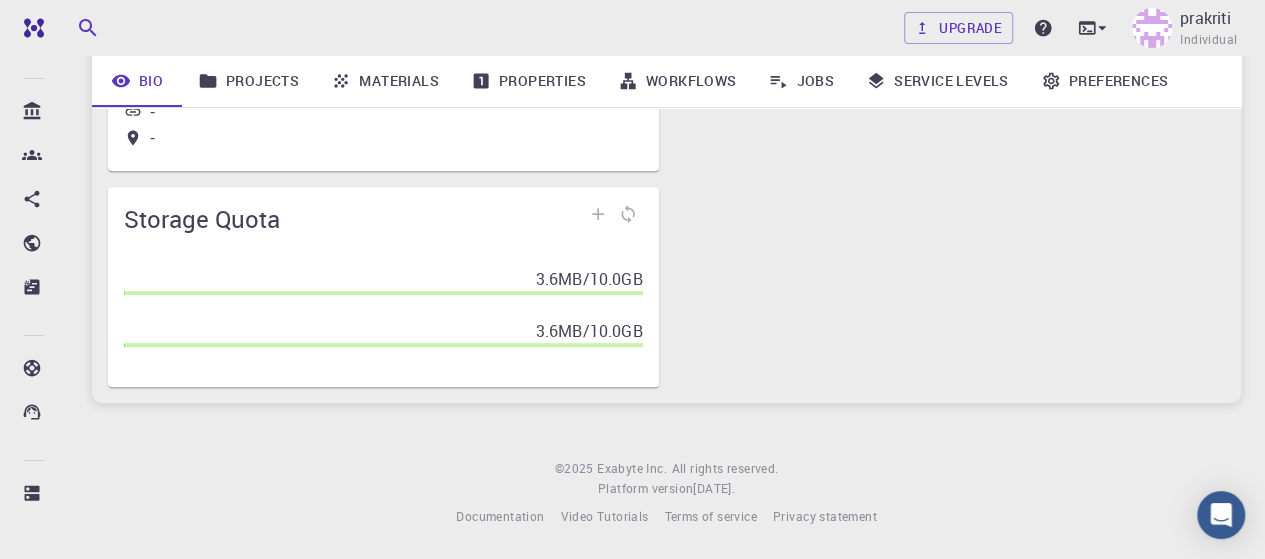 scroll, scrollTop: 0, scrollLeft: 0, axis: both 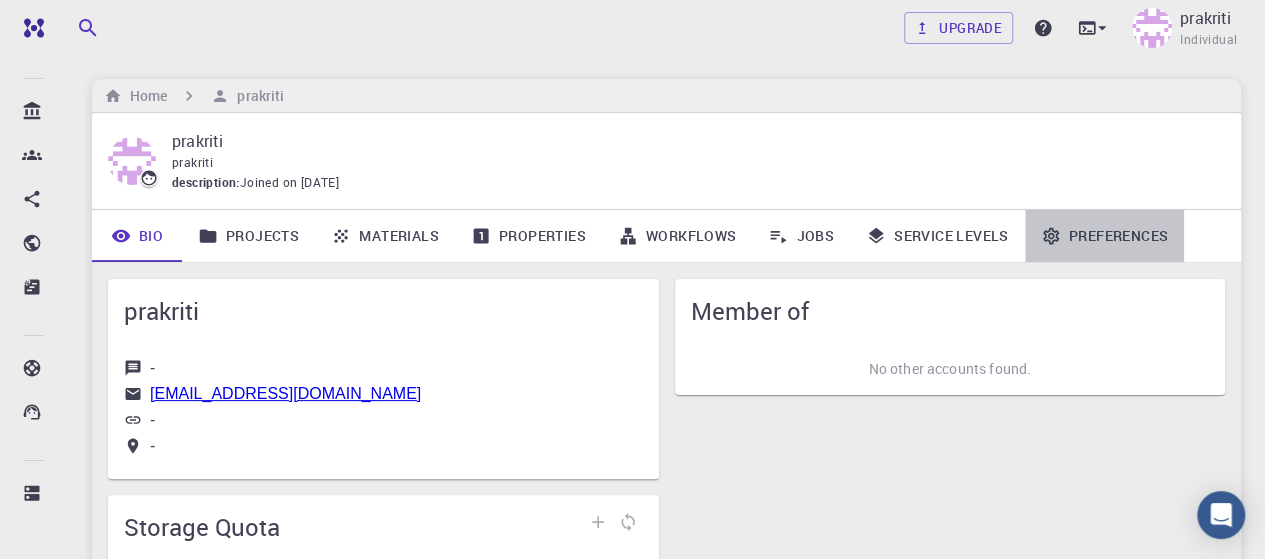 click 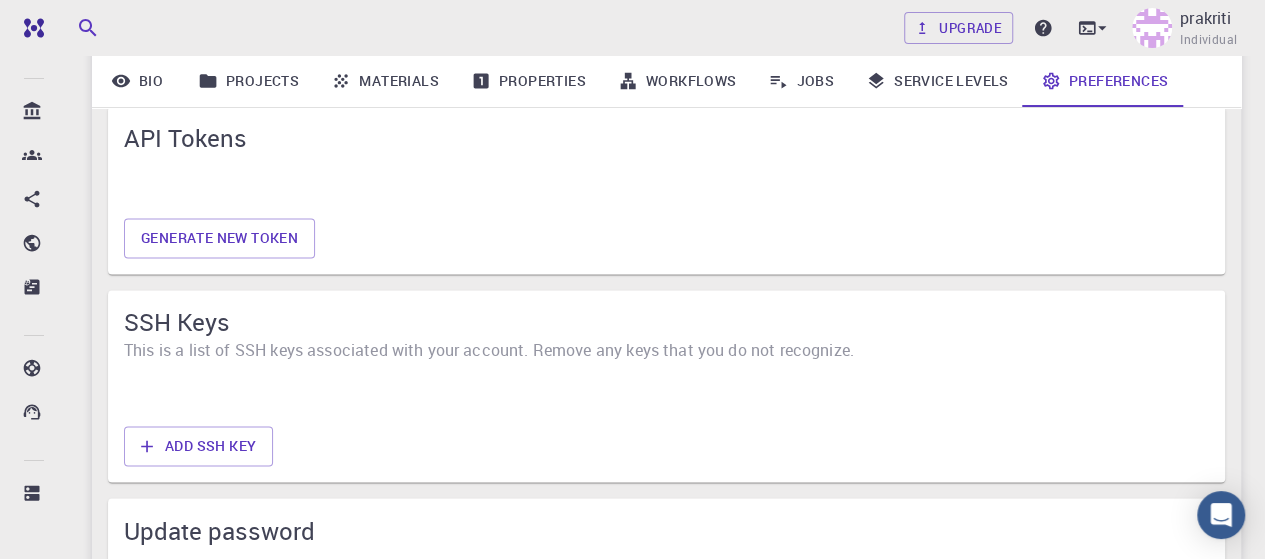 scroll, scrollTop: 942, scrollLeft: 0, axis: vertical 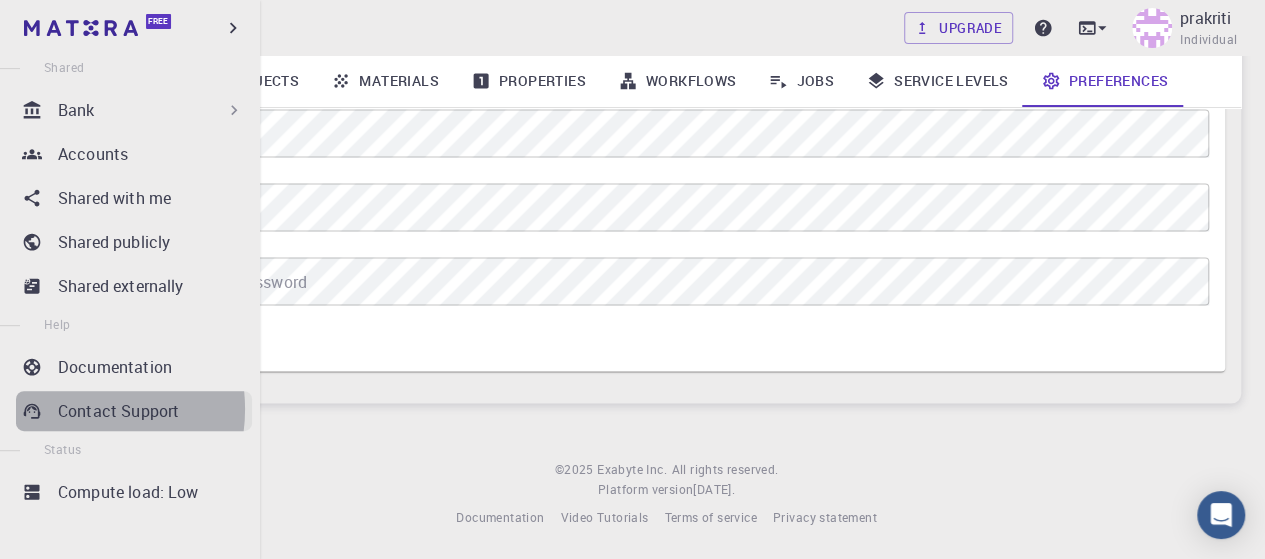 click on "Contact Support" at bounding box center [118, 411] 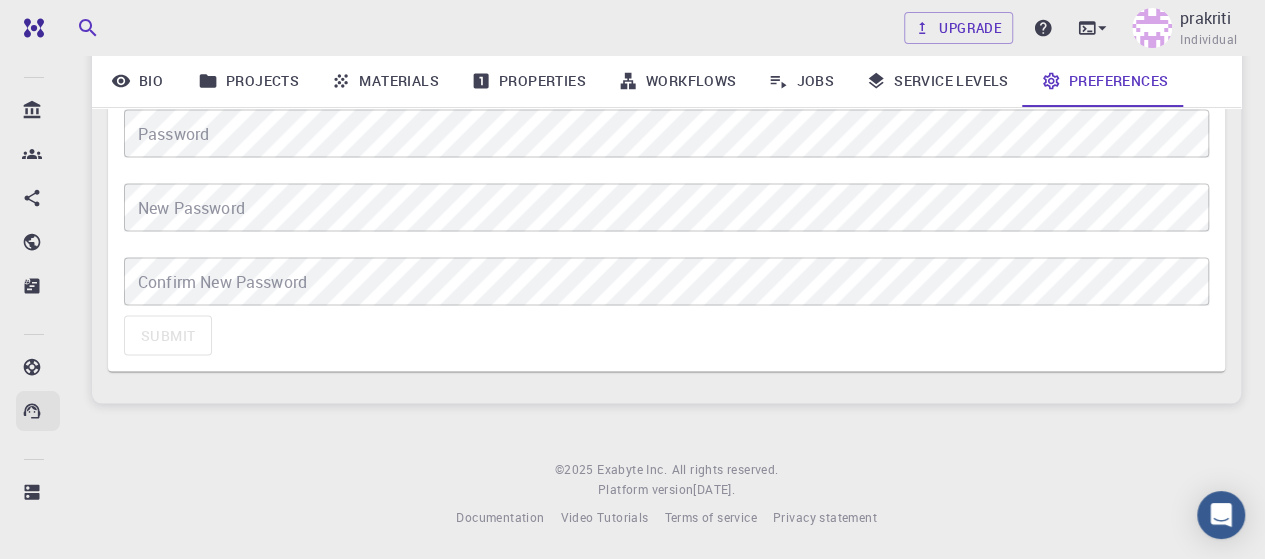 scroll, scrollTop: 435, scrollLeft: 0, axis: vertical 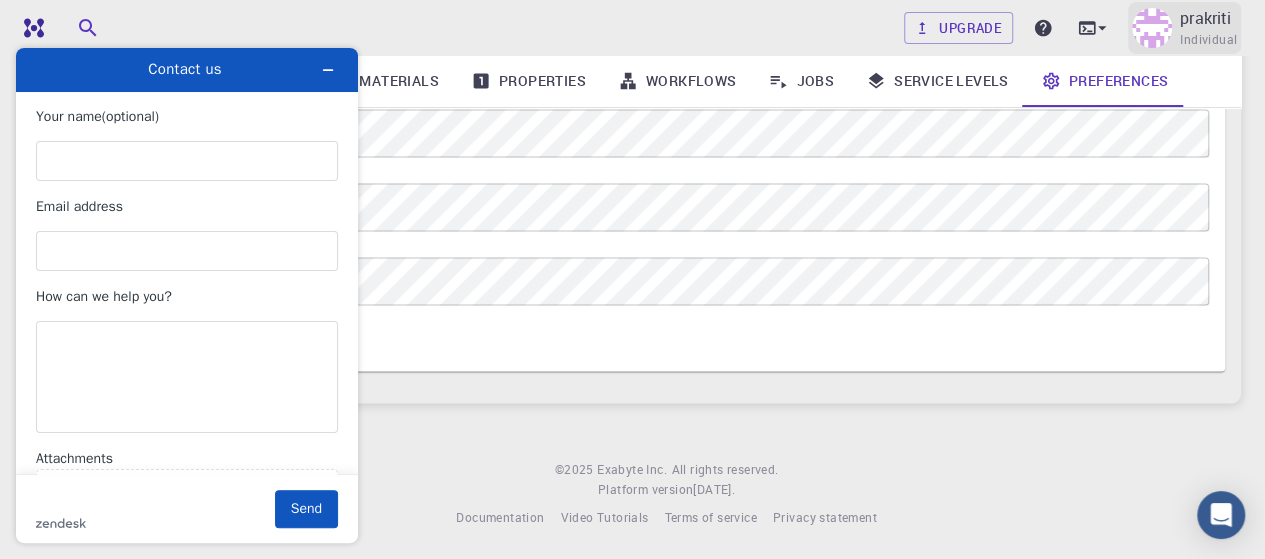 click at bounding box center [1152, 28] 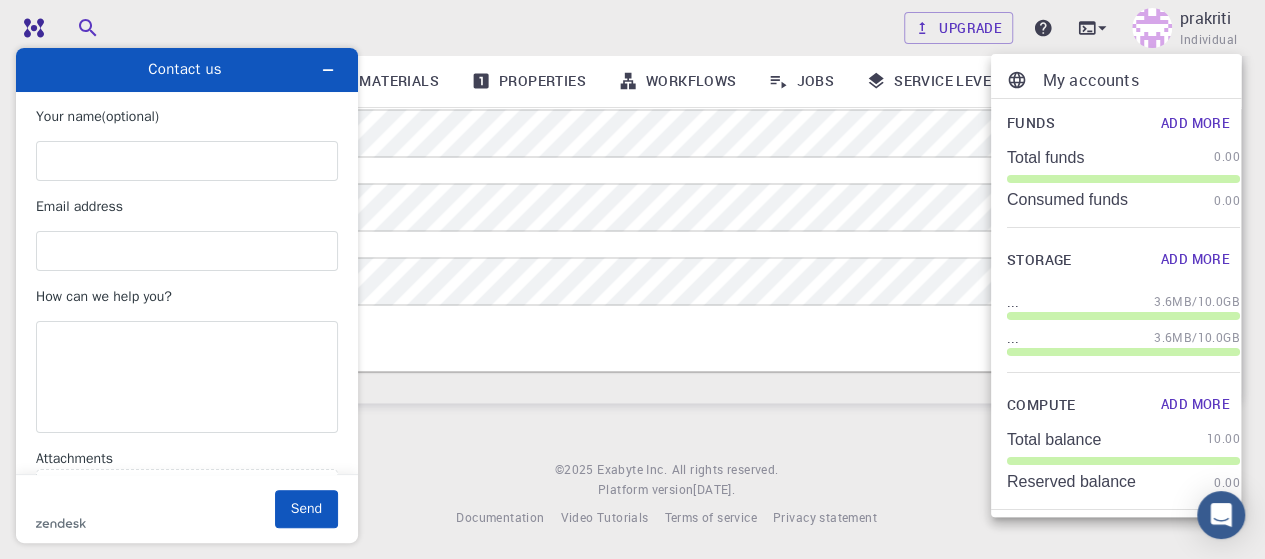 scroll, scrollTop: 168, scrollLeft: 0, axis: vertical 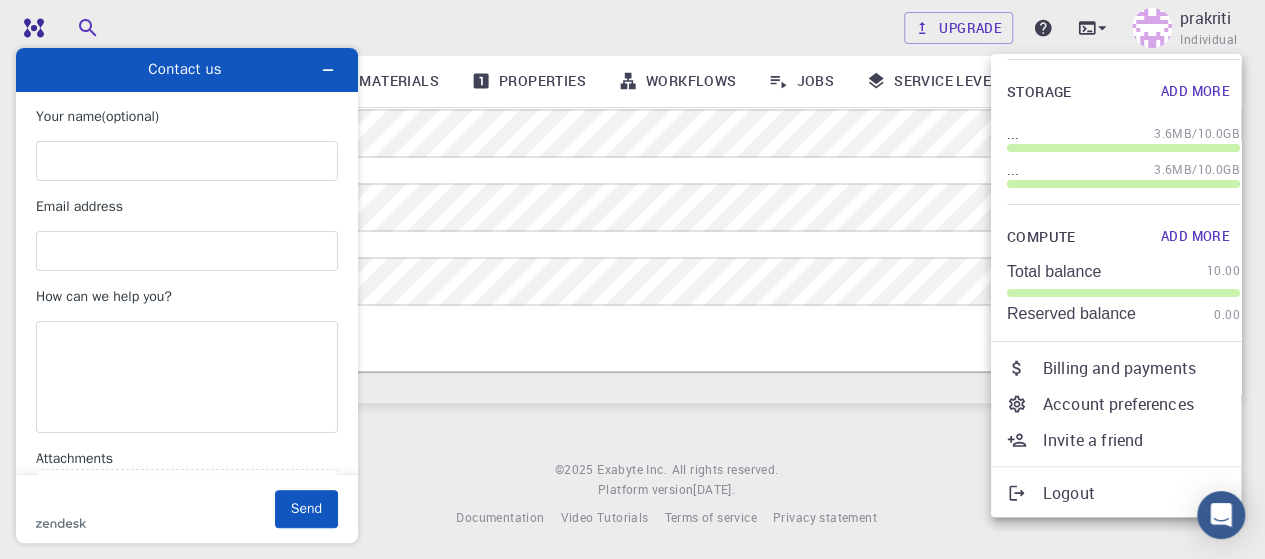 click on "Account preferences" at bounding box center (1141, 404) 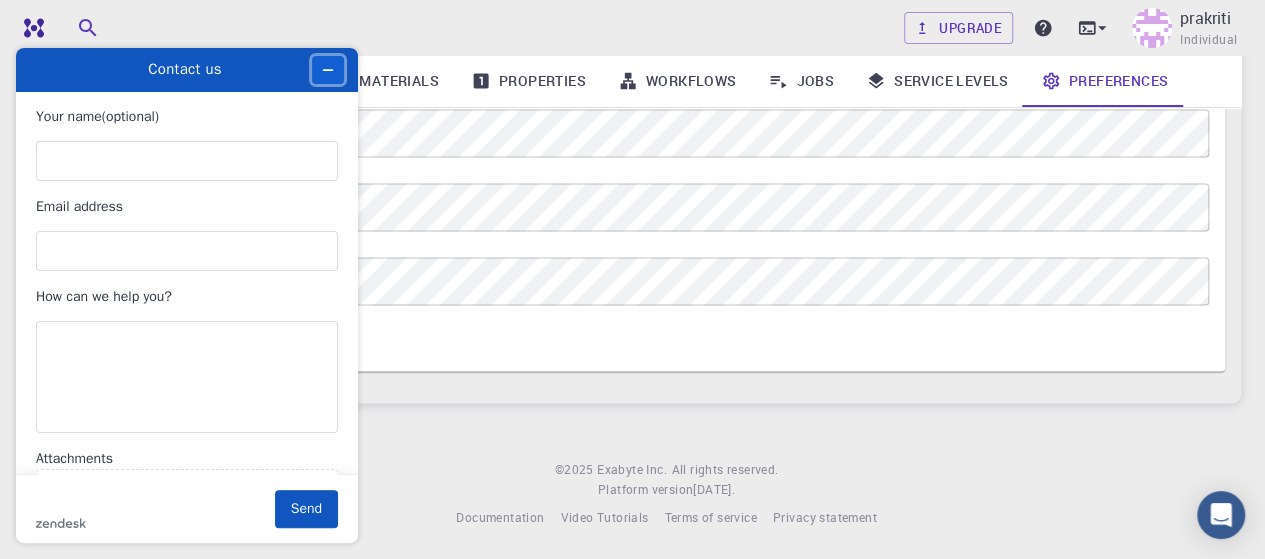 click 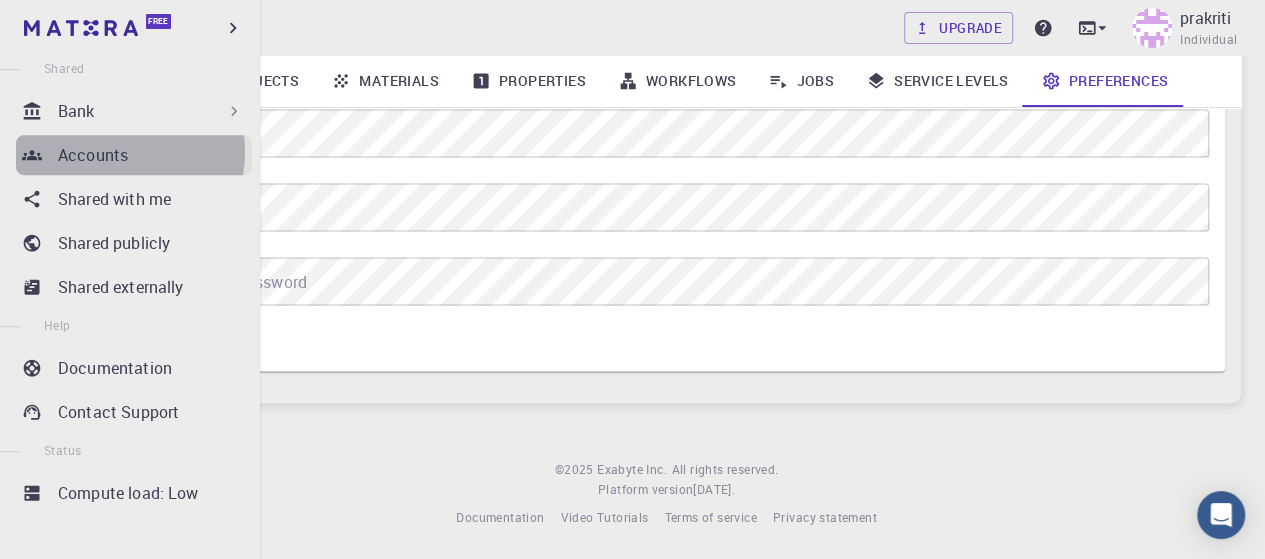 click on "Accounts" at bounding box center (93, 155) 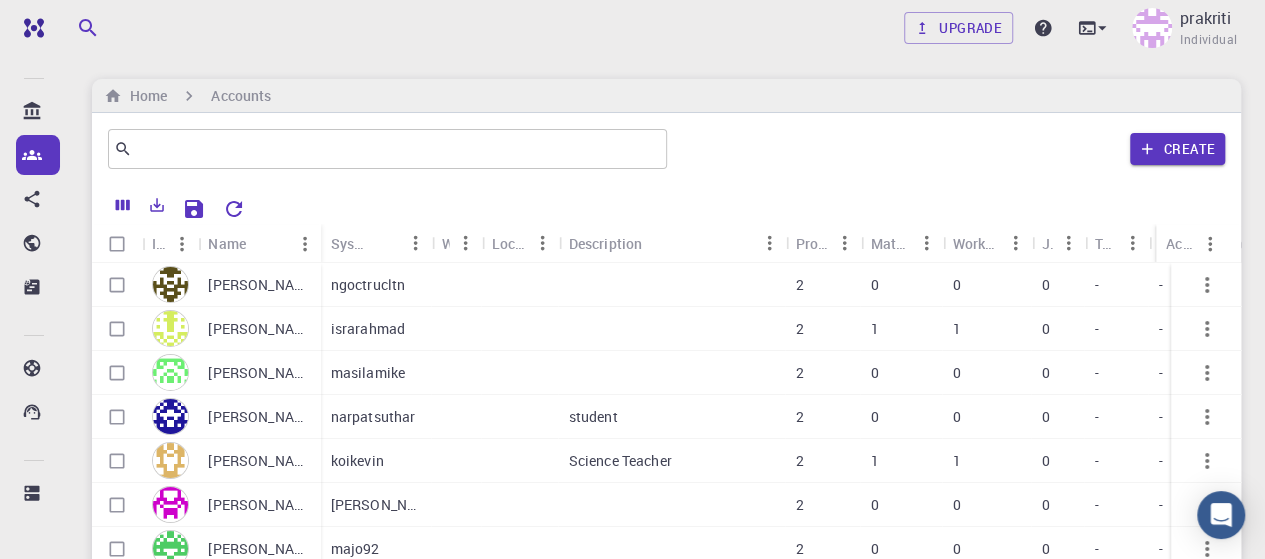 scroll, scrollTop: 211, scrollLeft: 0, axis: vertical 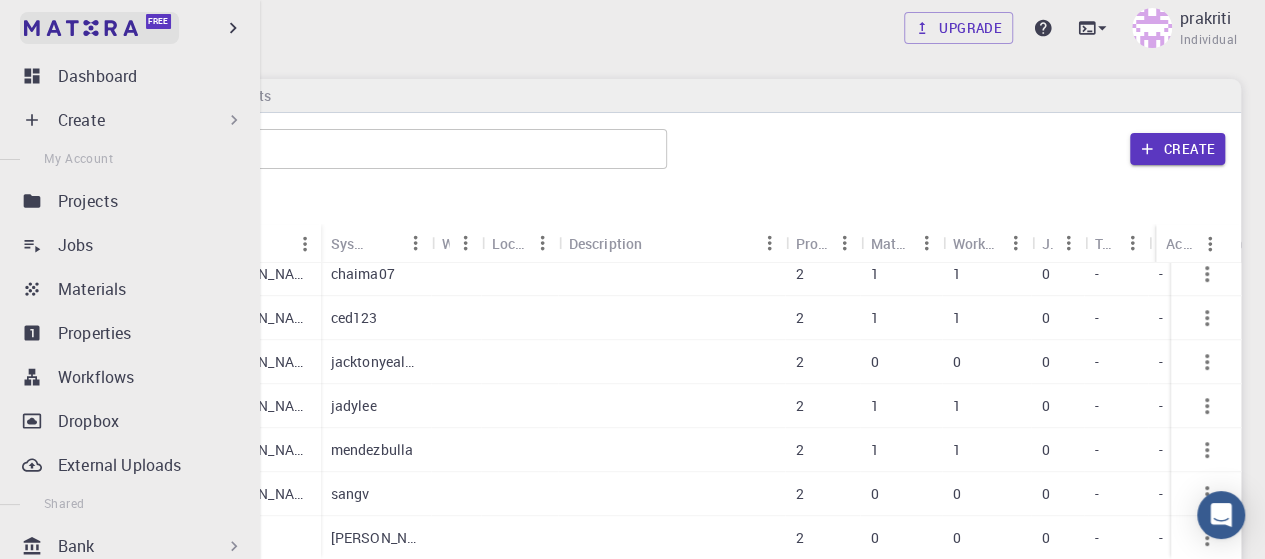 click on "Free" at bounding box center (99, 28) 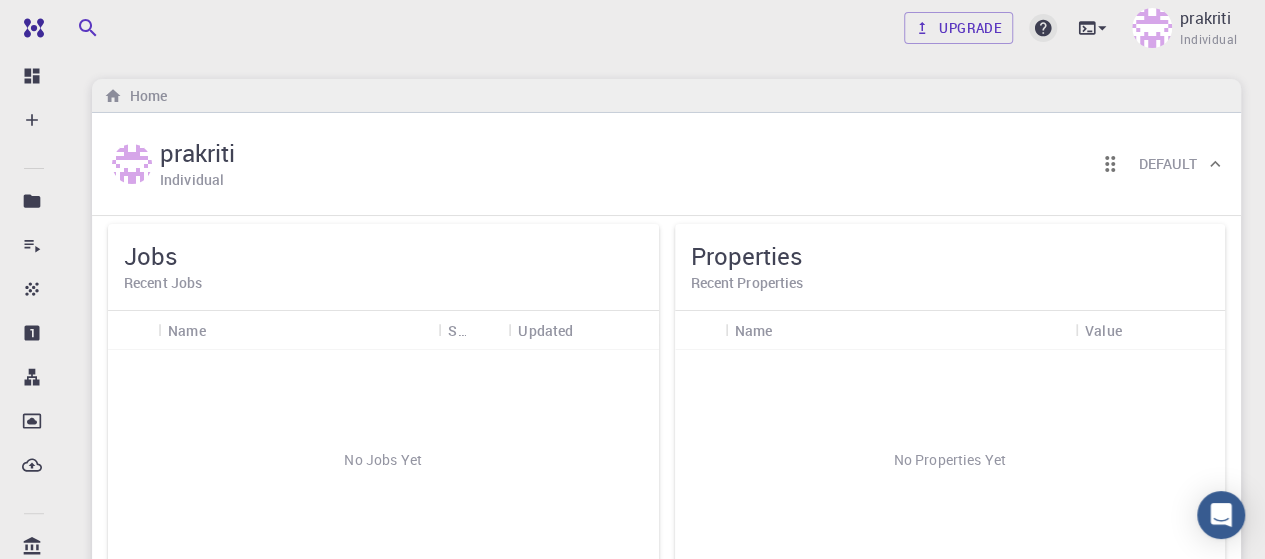click 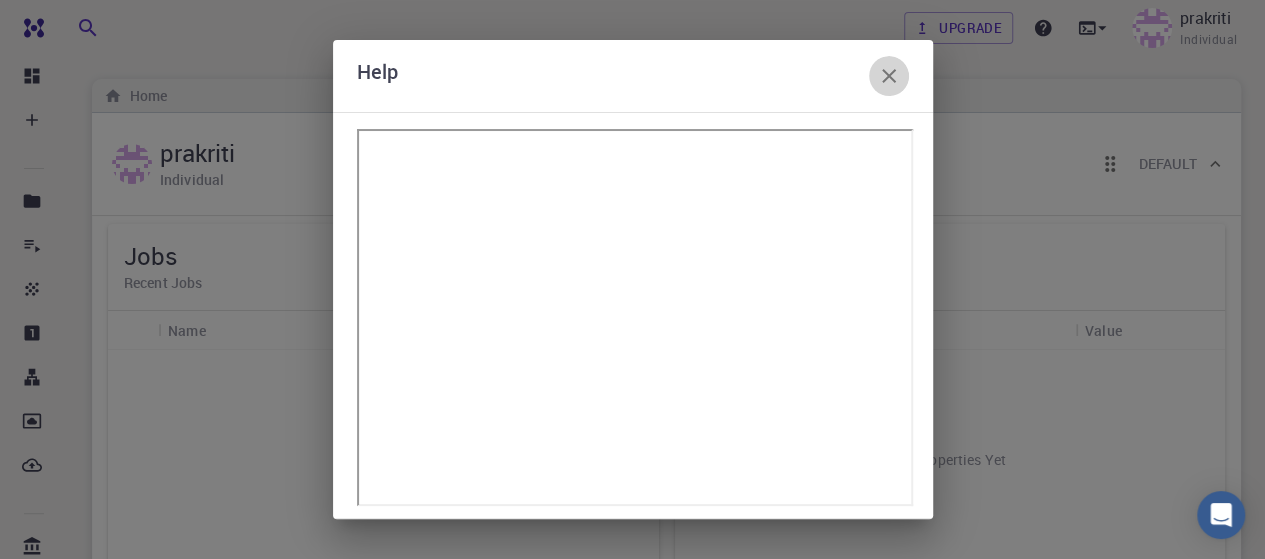 click 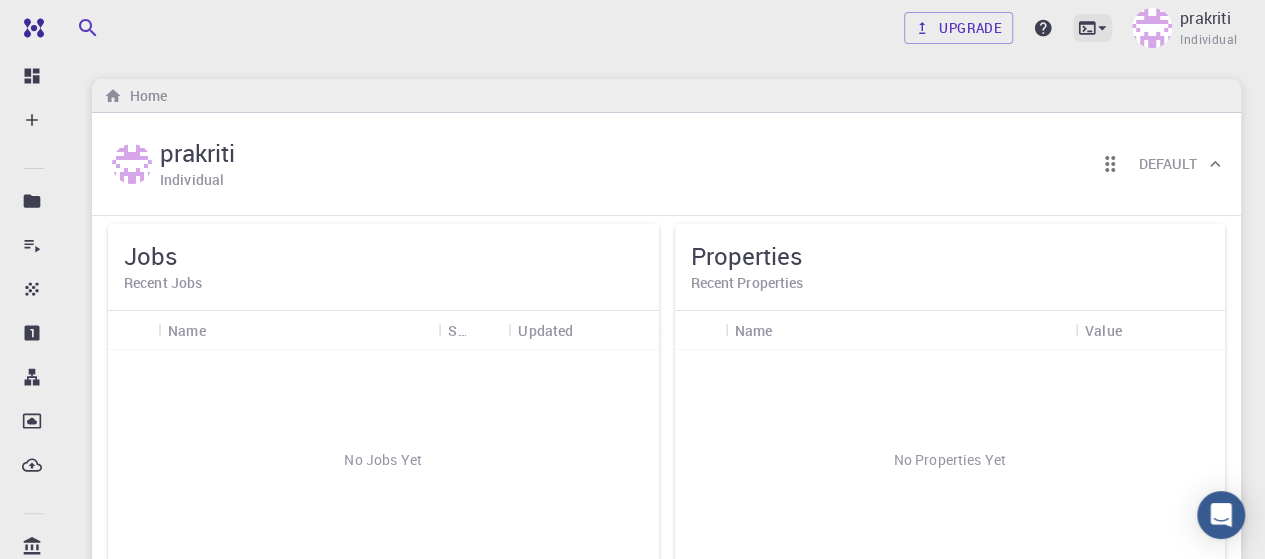 click 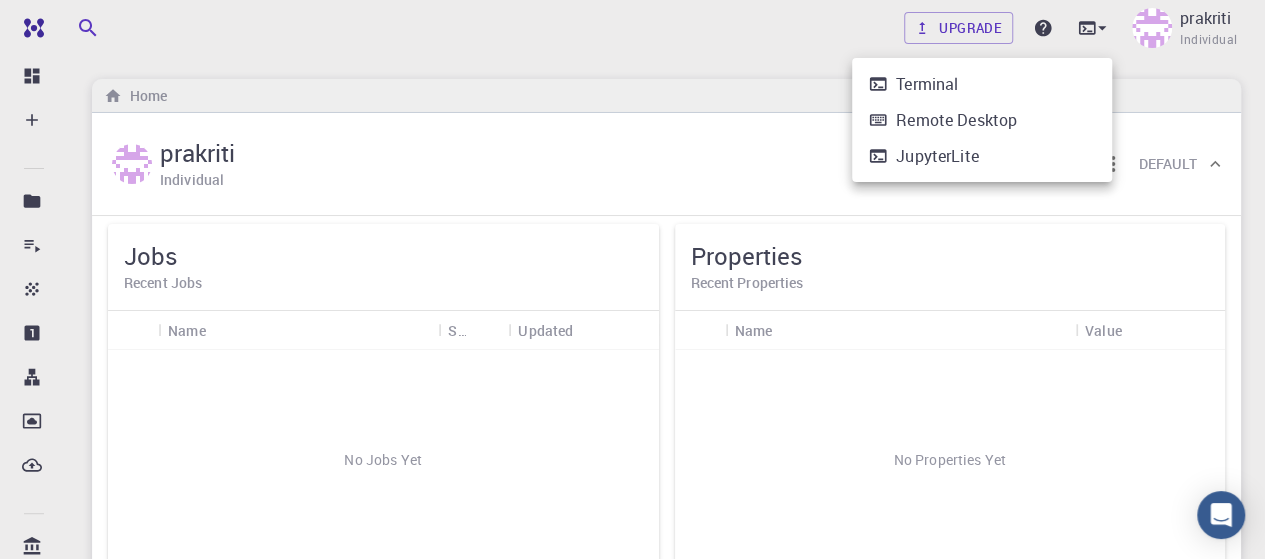 click at bounding box center [632, 279] 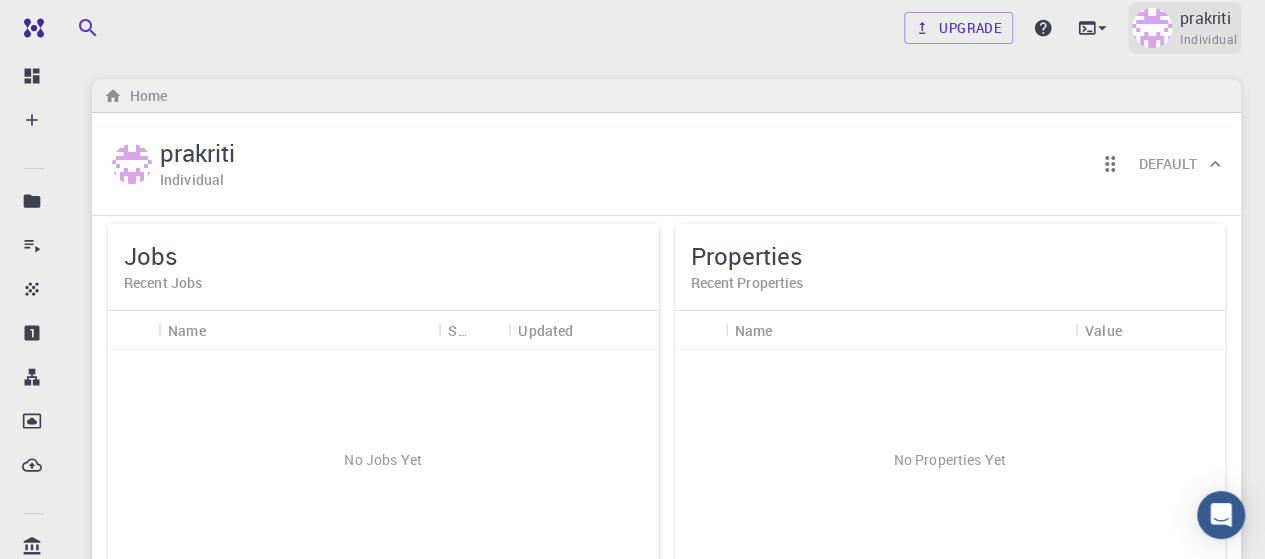 click on "Individual" at bounding box center (1208, 40) 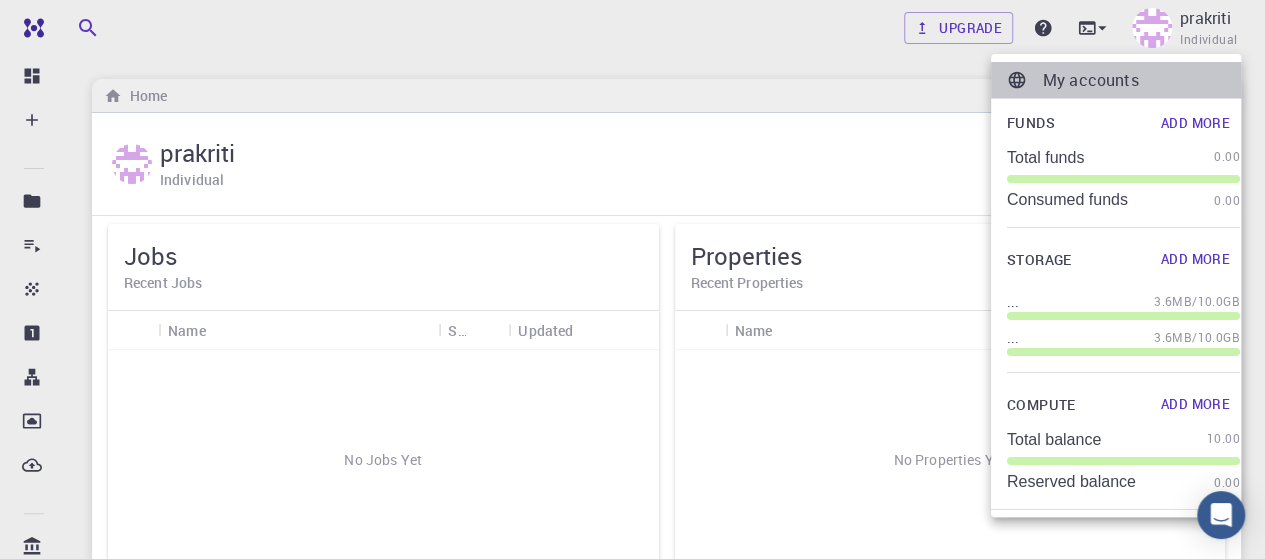 click on "My accounts" at bounding box center [1141, 80] 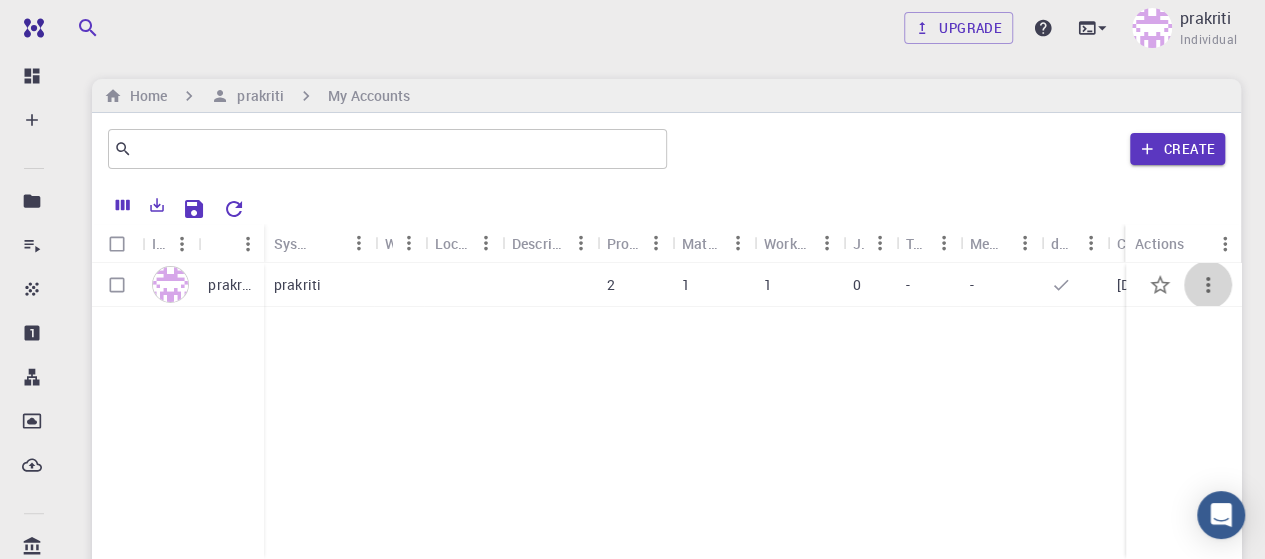 click 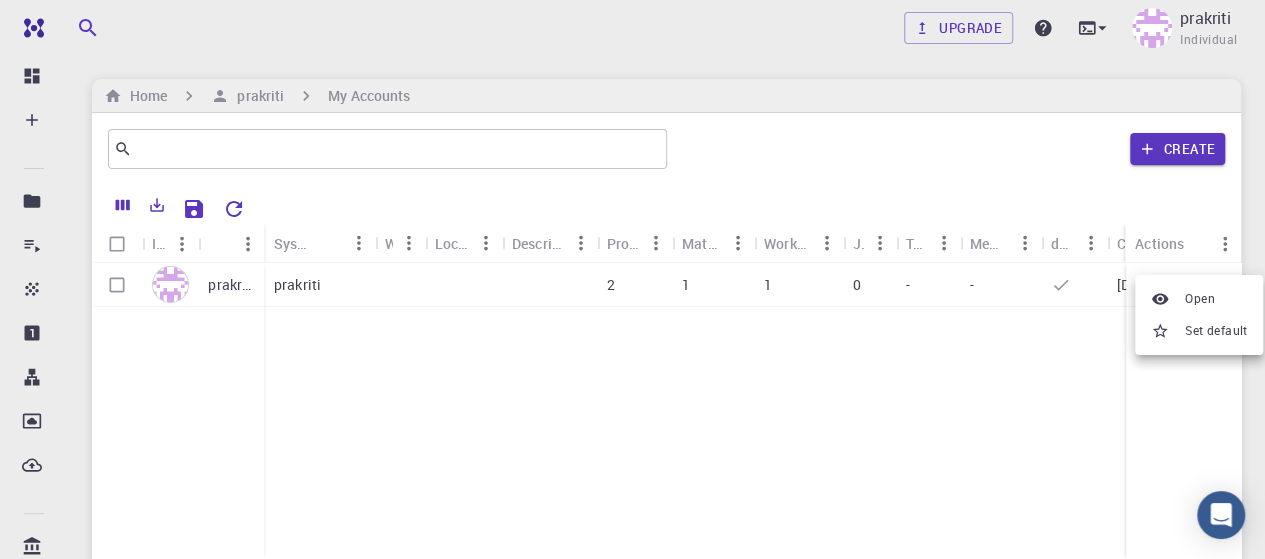 click at bounding box center (632, 279) 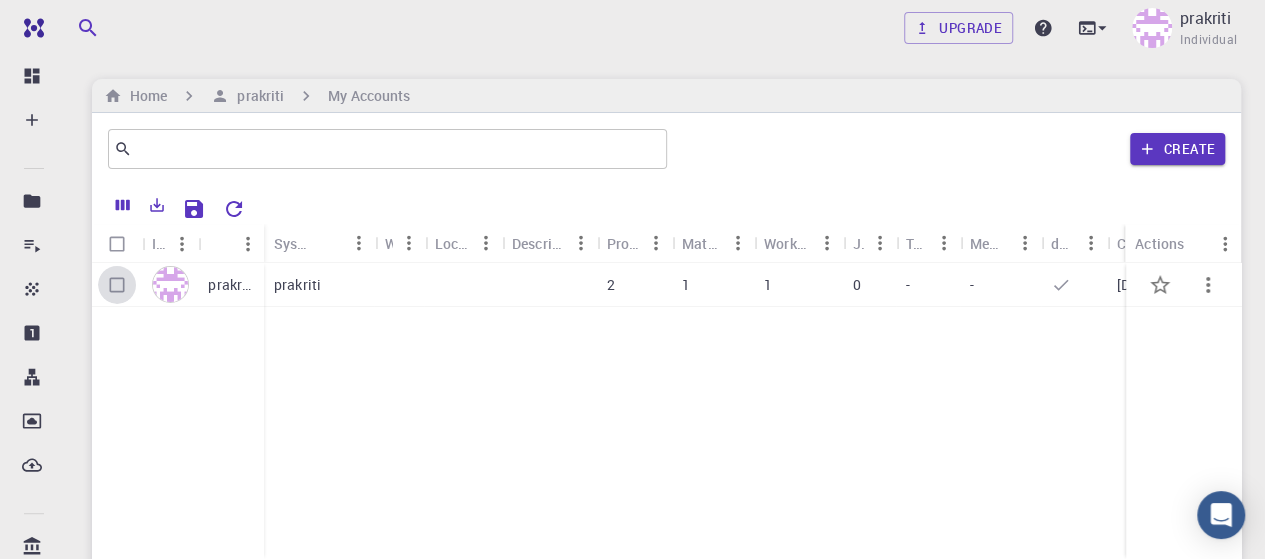 click at bounding box center (117, 285) 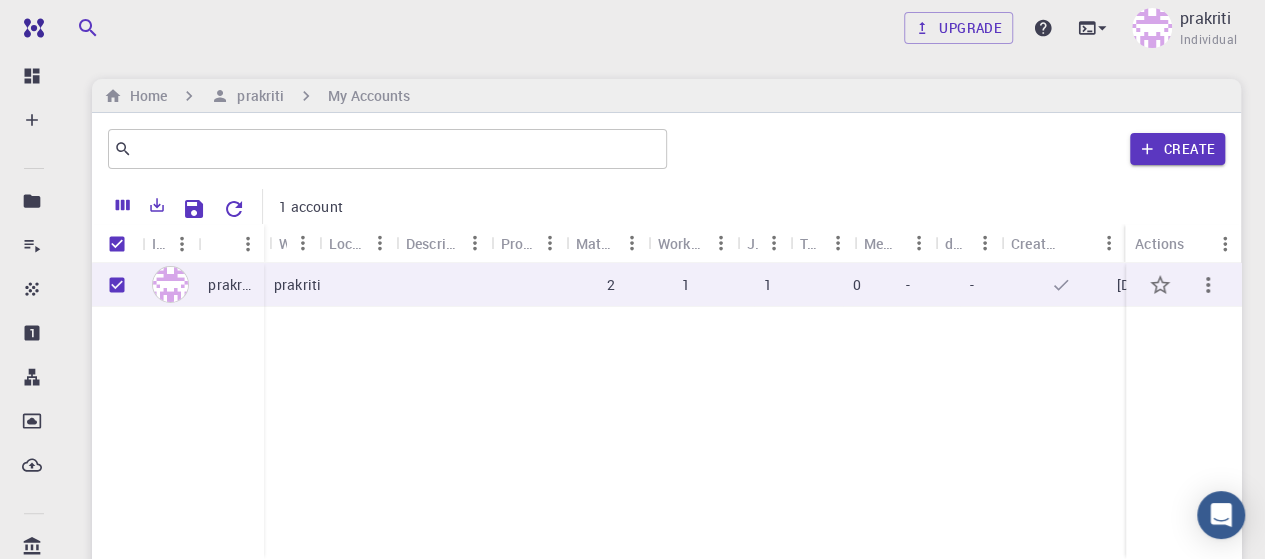 scroll, scrollTop: 0, scrollLeft: 106, axis: horizontal 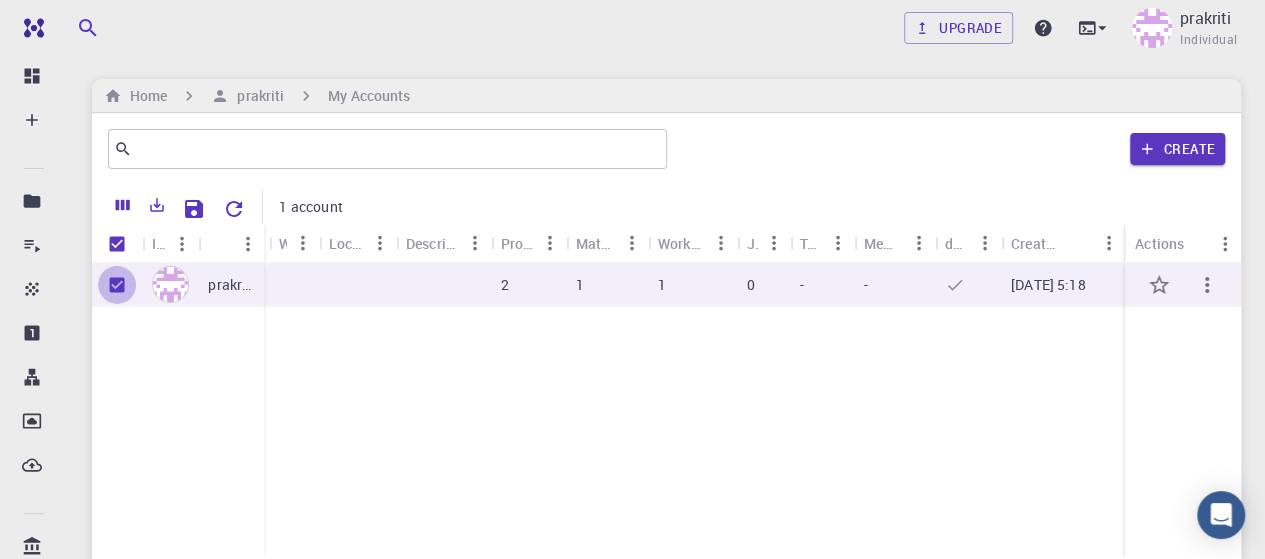click at bounding box center (117, 285) 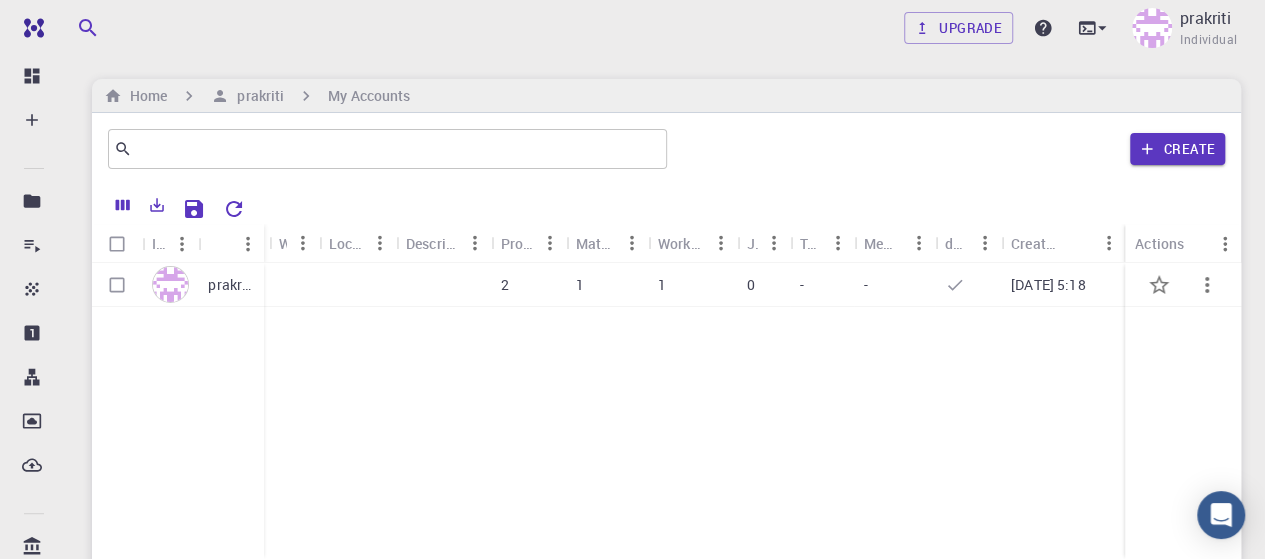 click at bounding box center (170, 284) 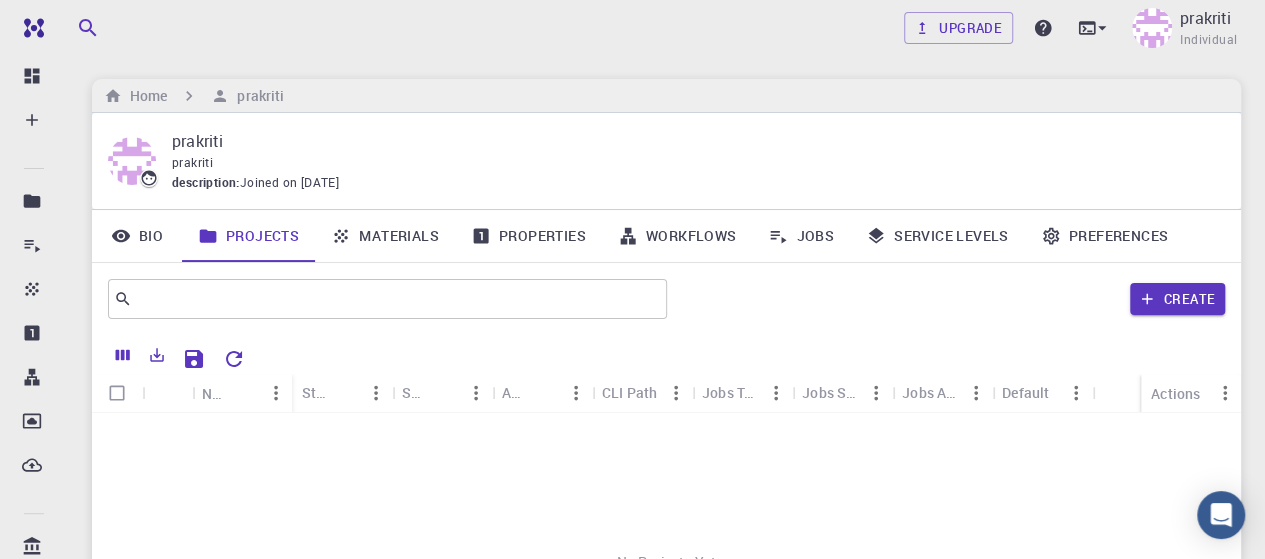 click on "​" at bounding box center [387, 299] 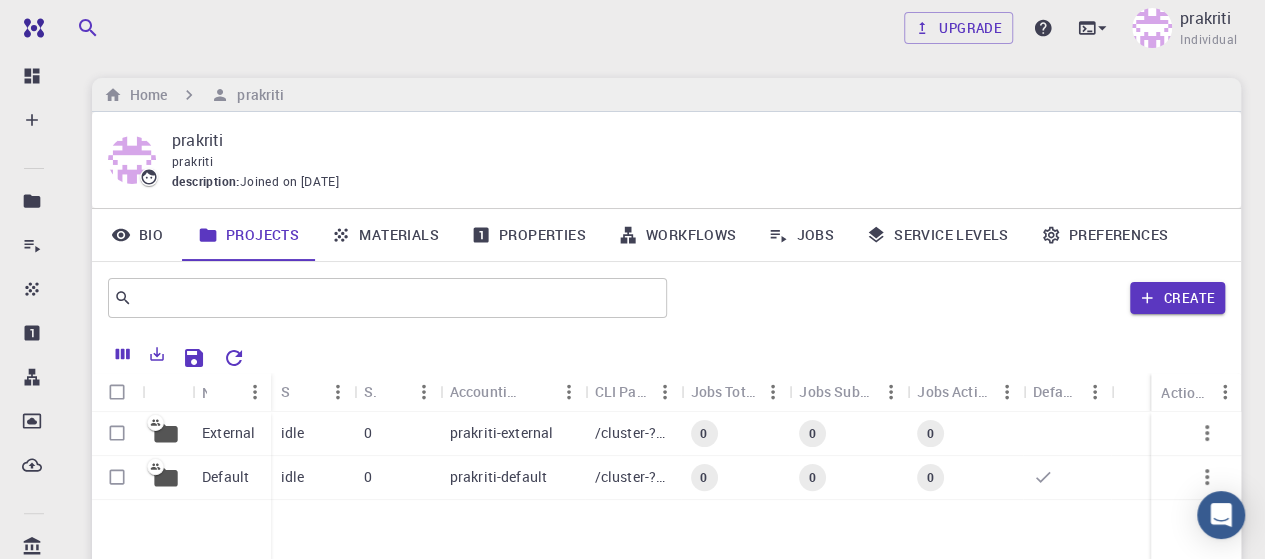scroll, scrollTop: 2, scrollLeft: 0, axis: vertical 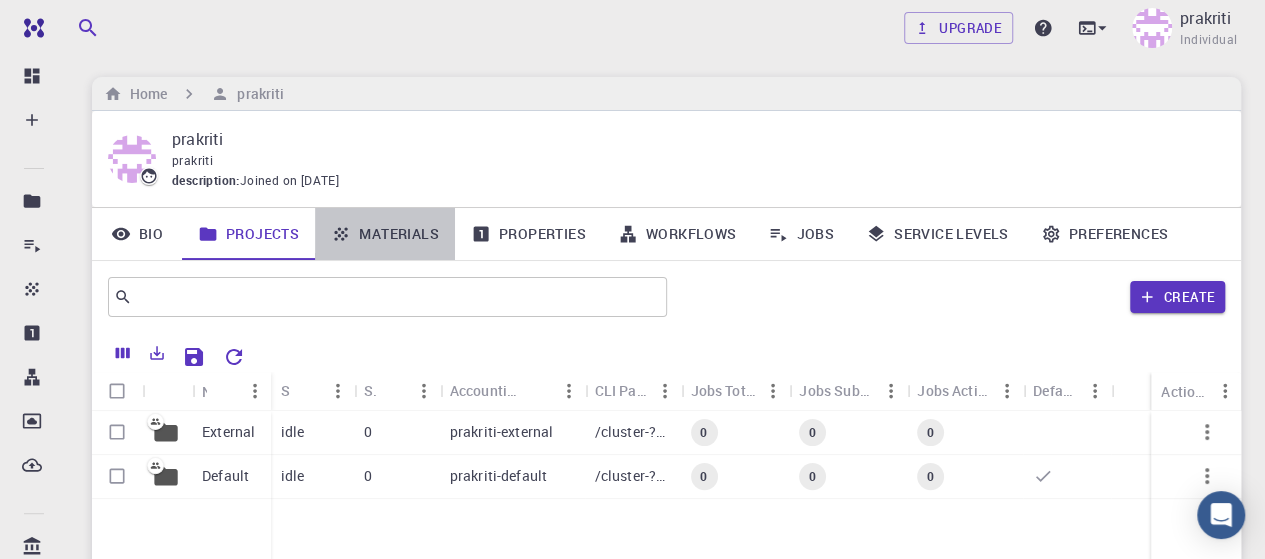 click on "Materials" at bounding box center (385, 234) 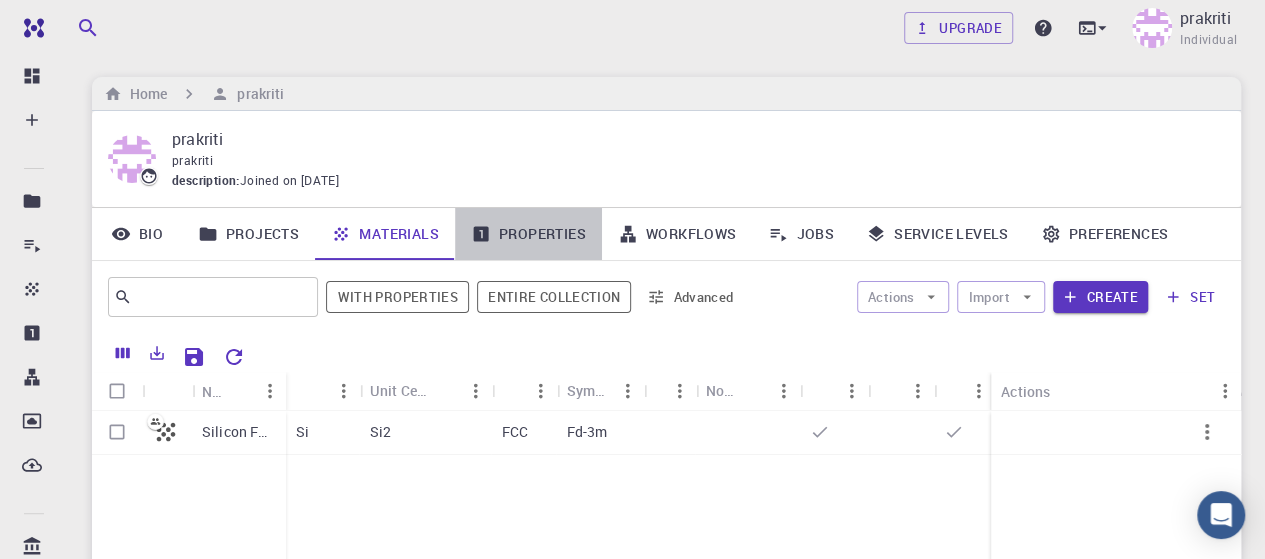 click on "Properties" at bounding box center (528, 234) 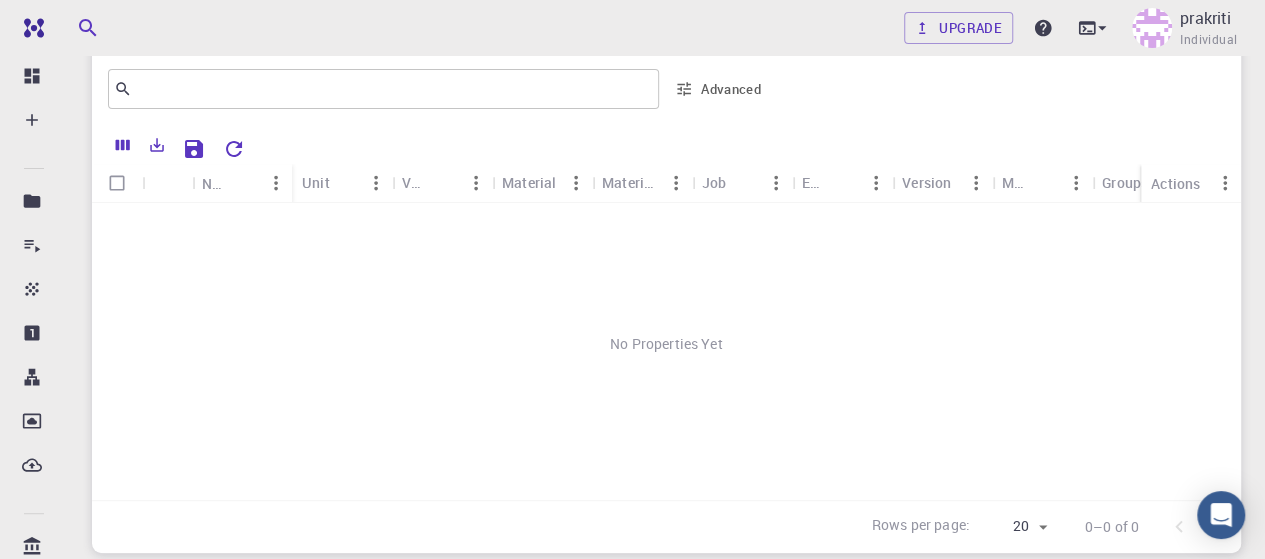 scroll, scrollTop: 0, scrollLeft: 0, axis: both 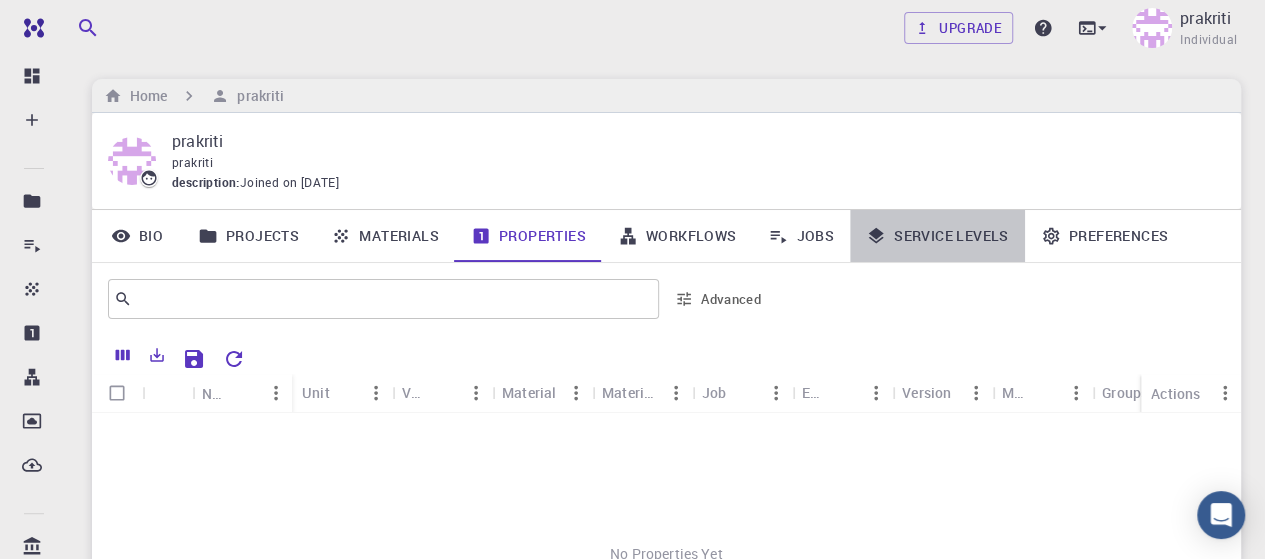 click on "Service Levels" at bounding box center (937, 236) 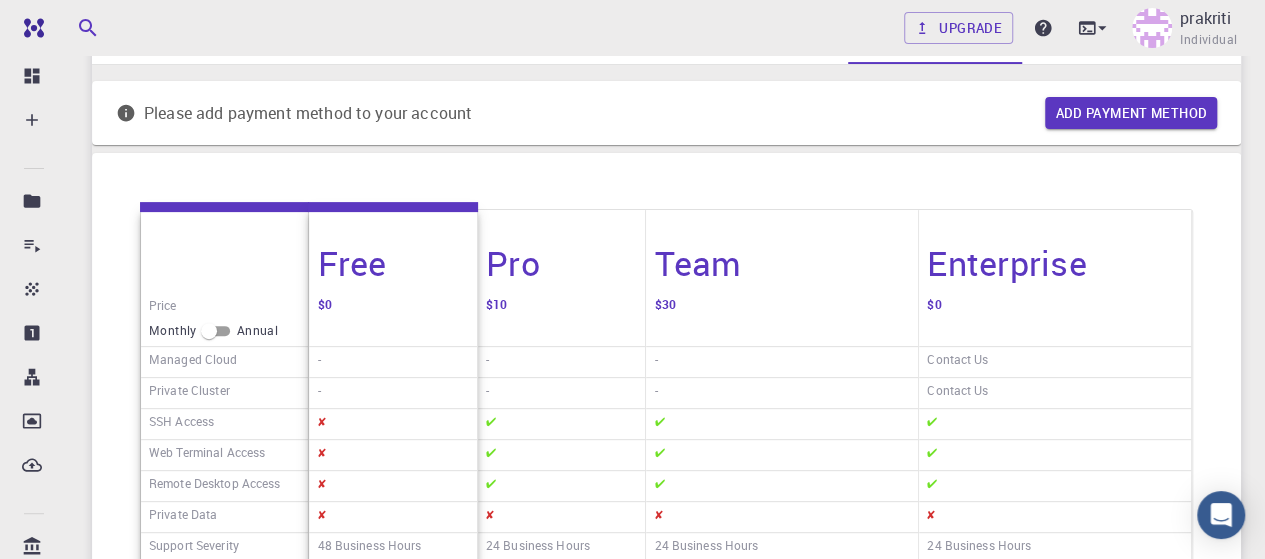 scroll, scrollTop: 0, scrollLeft: 0, axis: both 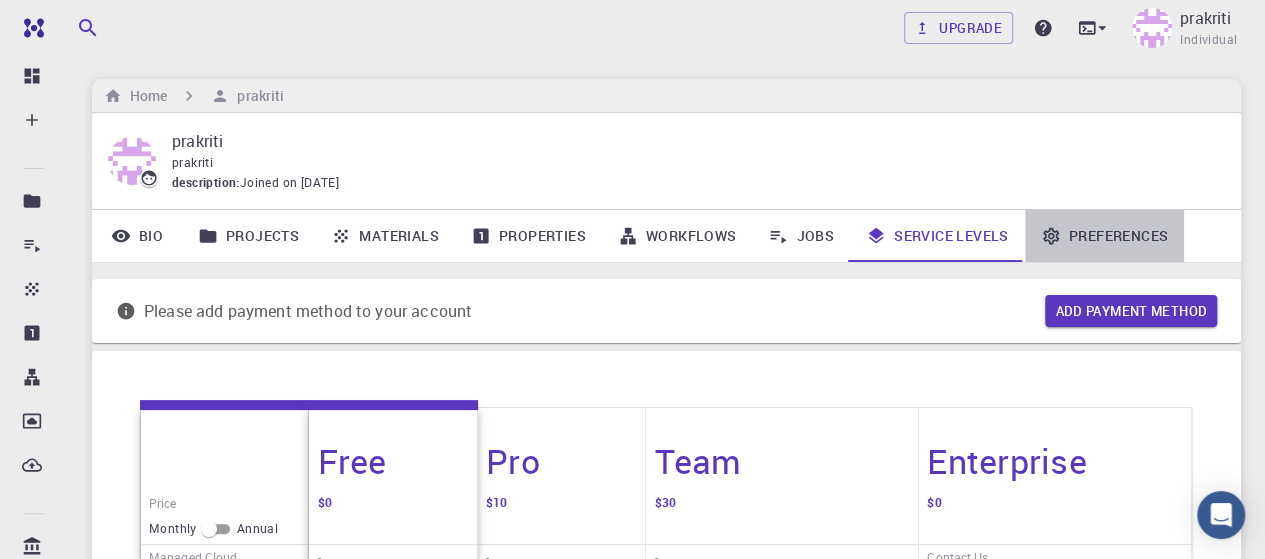click on "Preferences" at bounding box center [1104, 236] 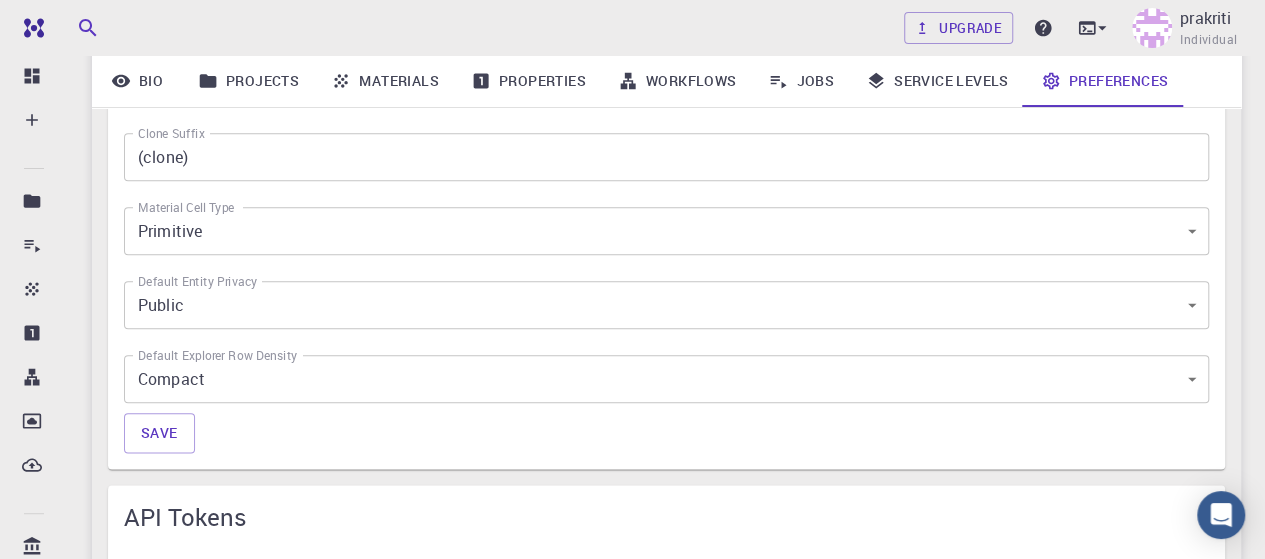 scroll, scrollTop: 1007, scrollLeft: 0, axis: vertical 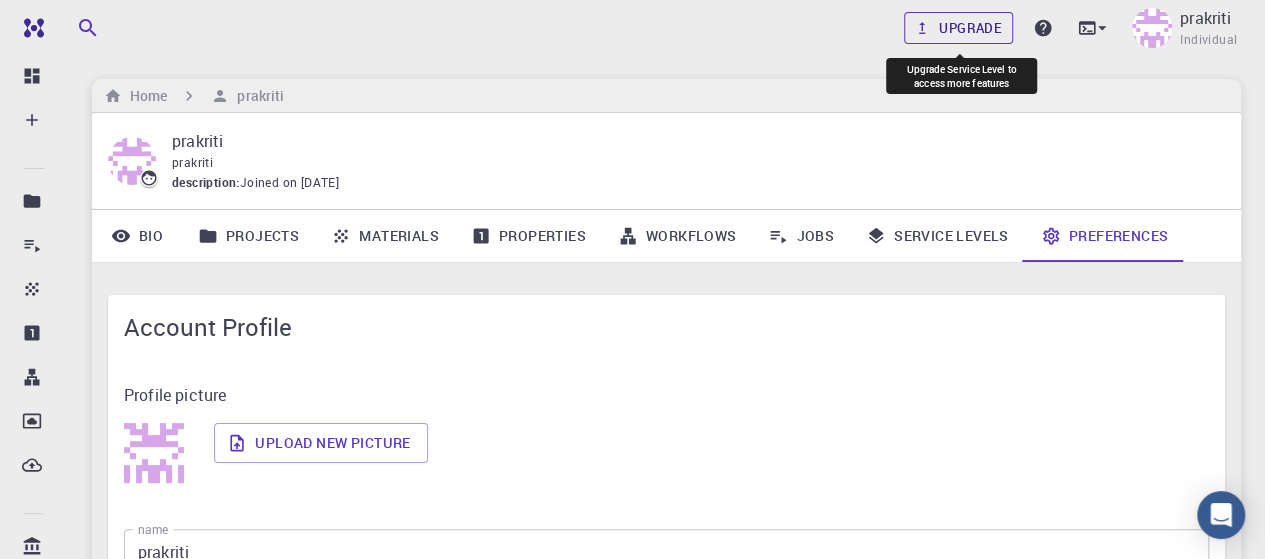 click 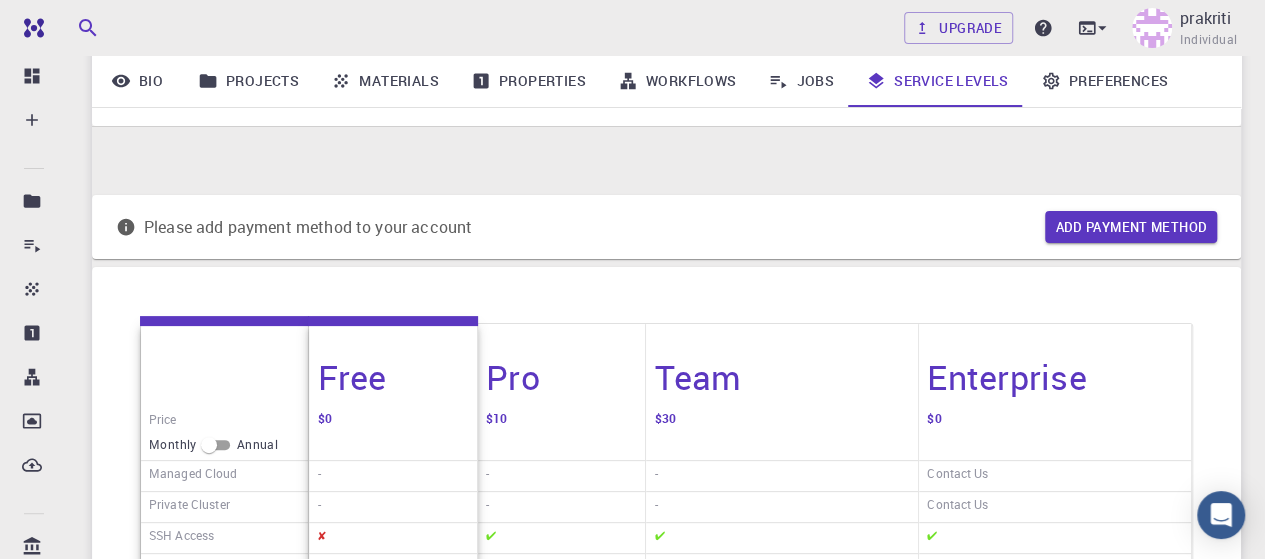 scroll, scrollTop: 81, scrollLeft: 0, axis: vertical 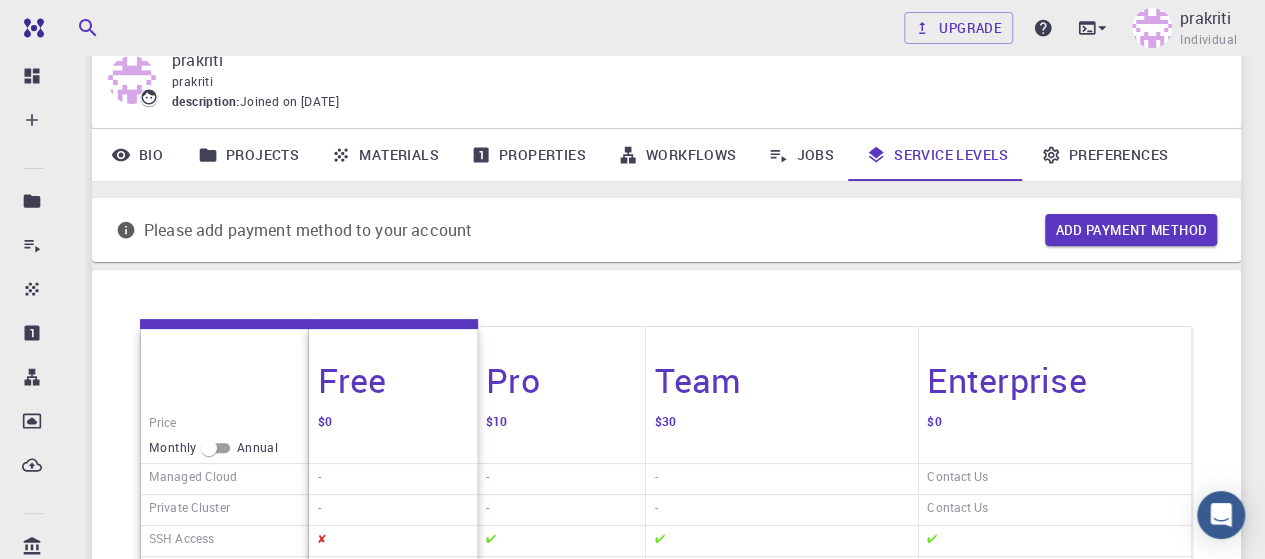 click at bounding box center [224, 368] 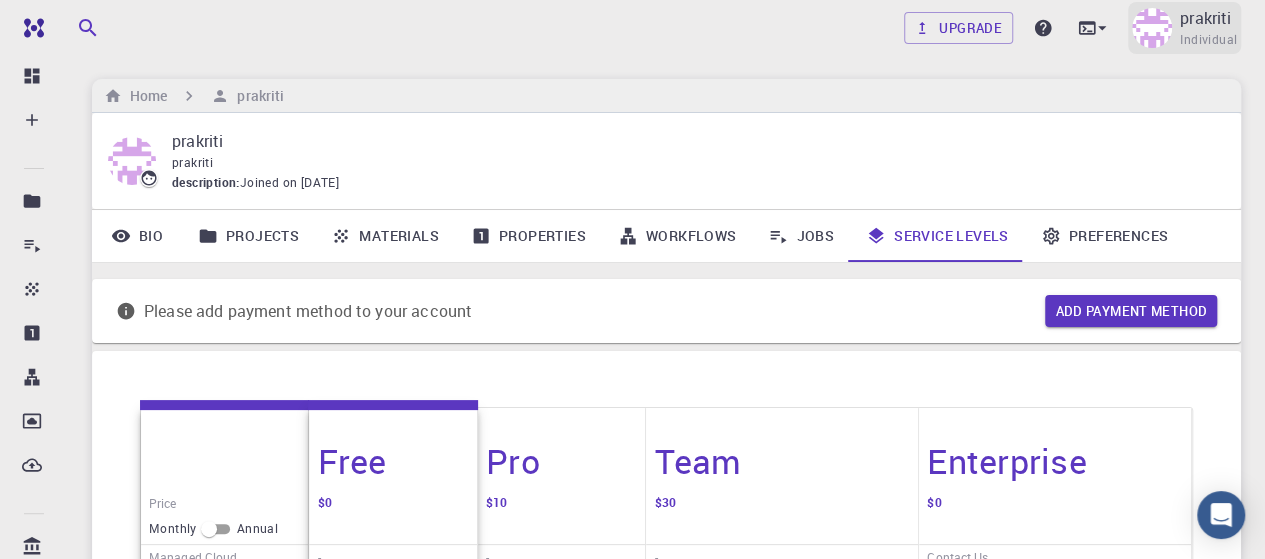 click at bounding box center (1152, 28) 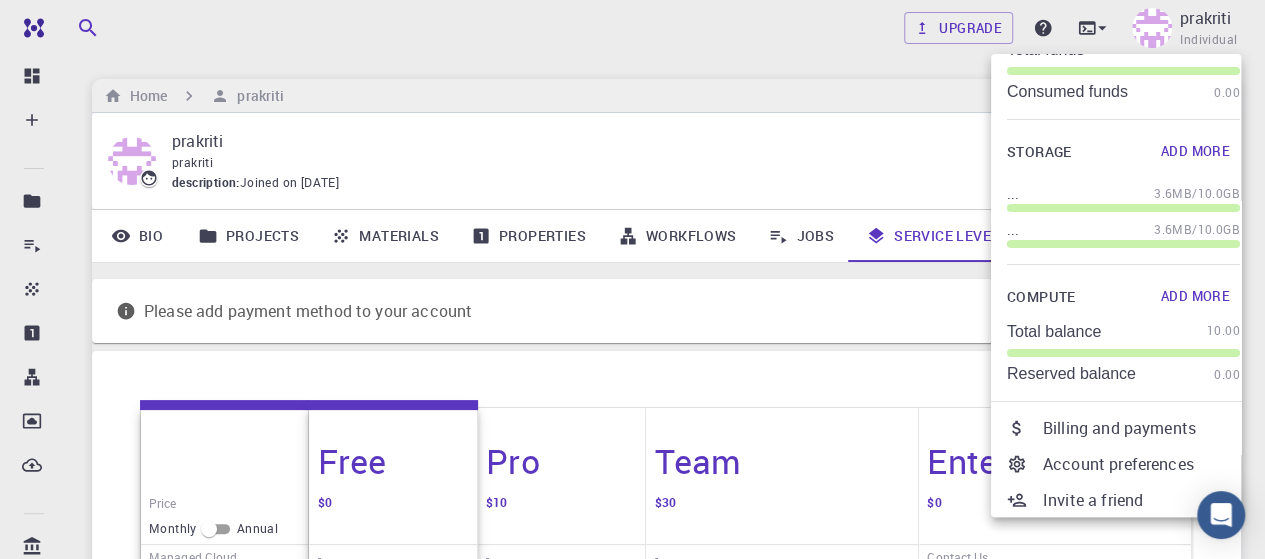 scroll, scrollTop: 168, scrollLeft: 0, axis: vertical 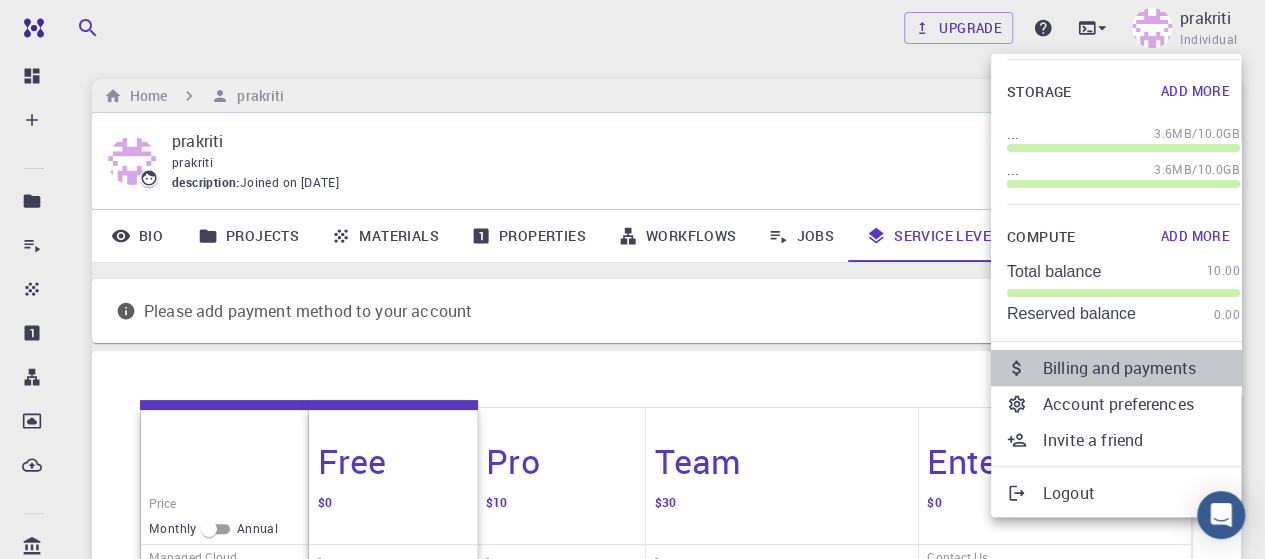 click on "Billing and payments" at bounding box center [1141, 368] 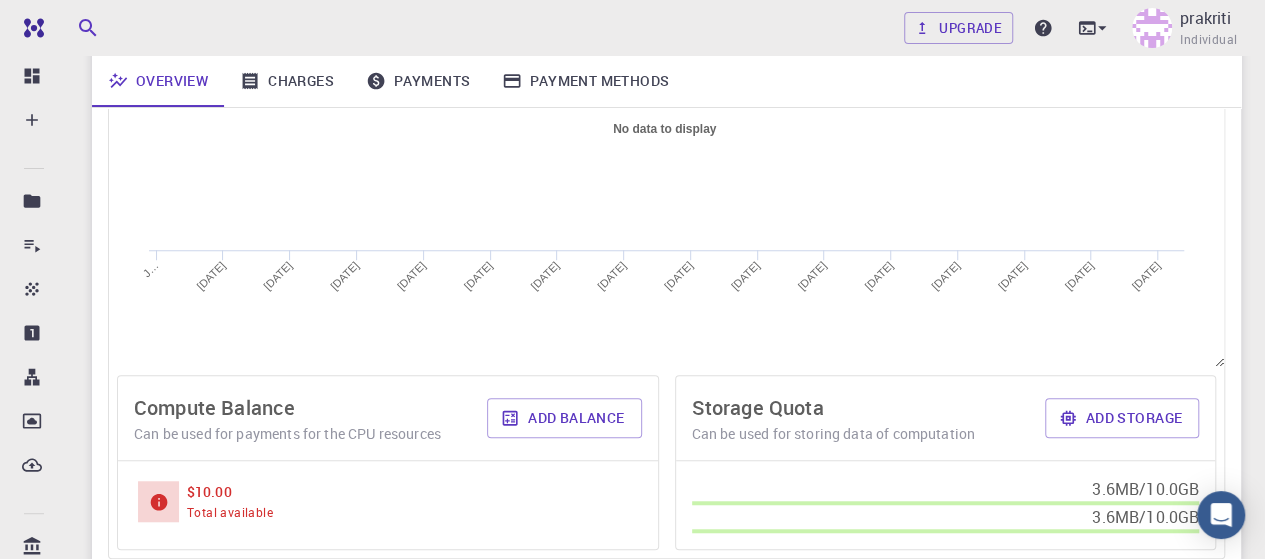 scroll, scrollTop: 690, scrollLeft: 0, axis: vertical 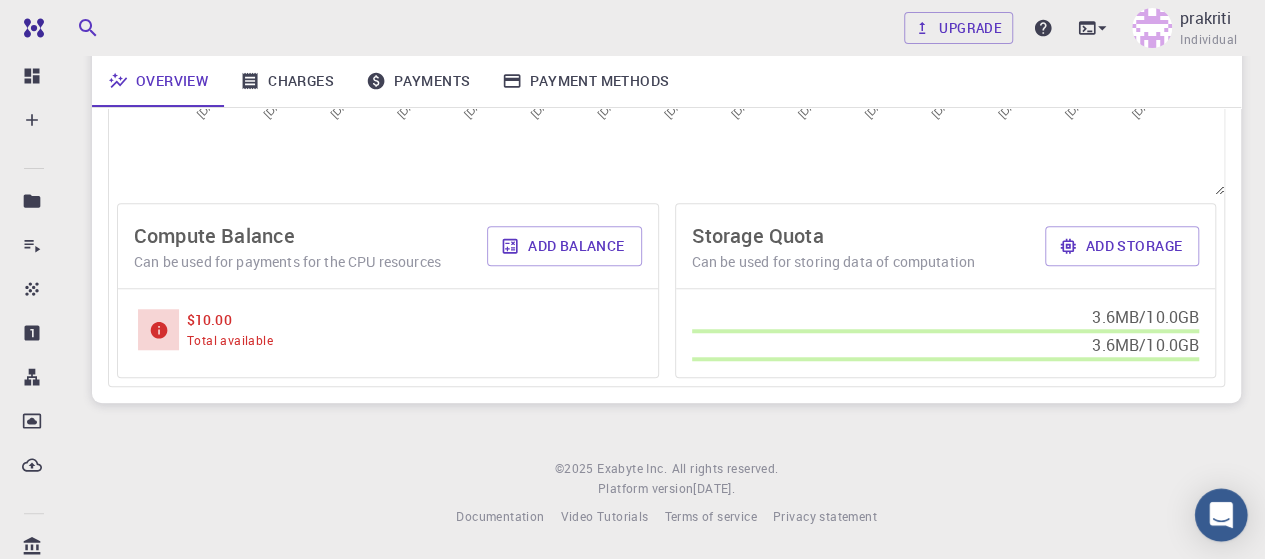 click at bounding box center [1221, 515] 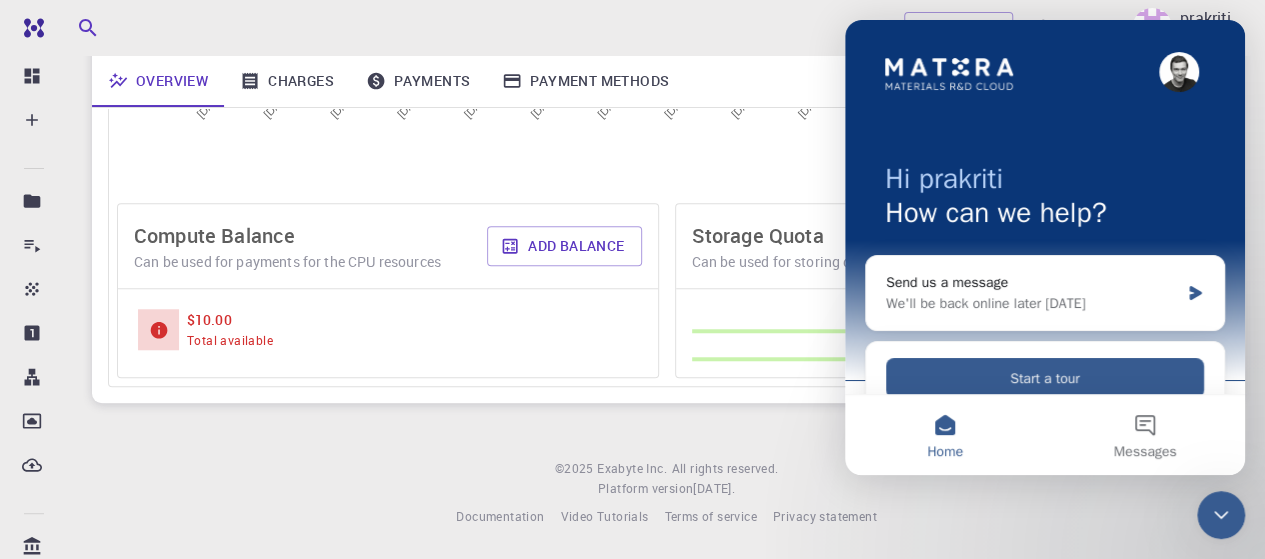 scroll, scrollTop: 0, scrollLeft: 0, axis: both 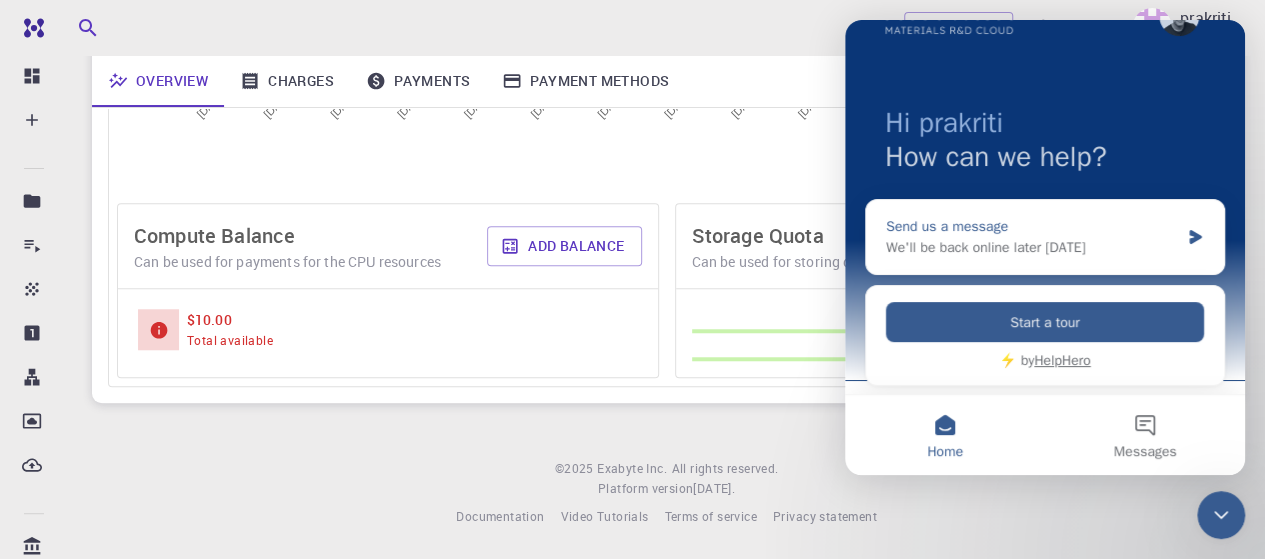 click 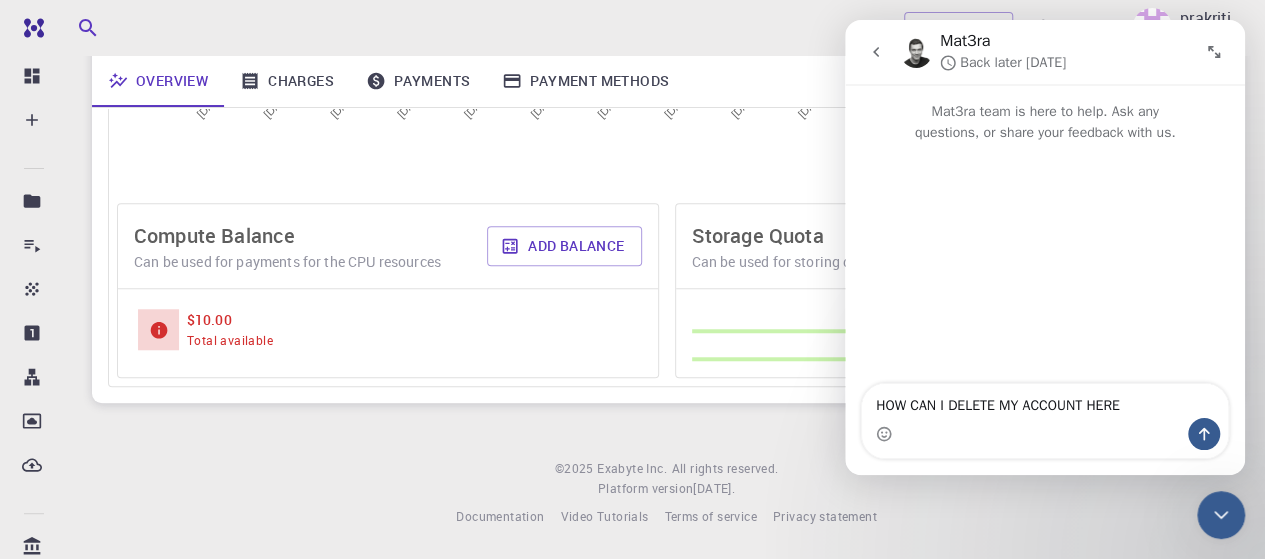 type on "HOW CAN I DELETE MY ACCOUNT HERE?" 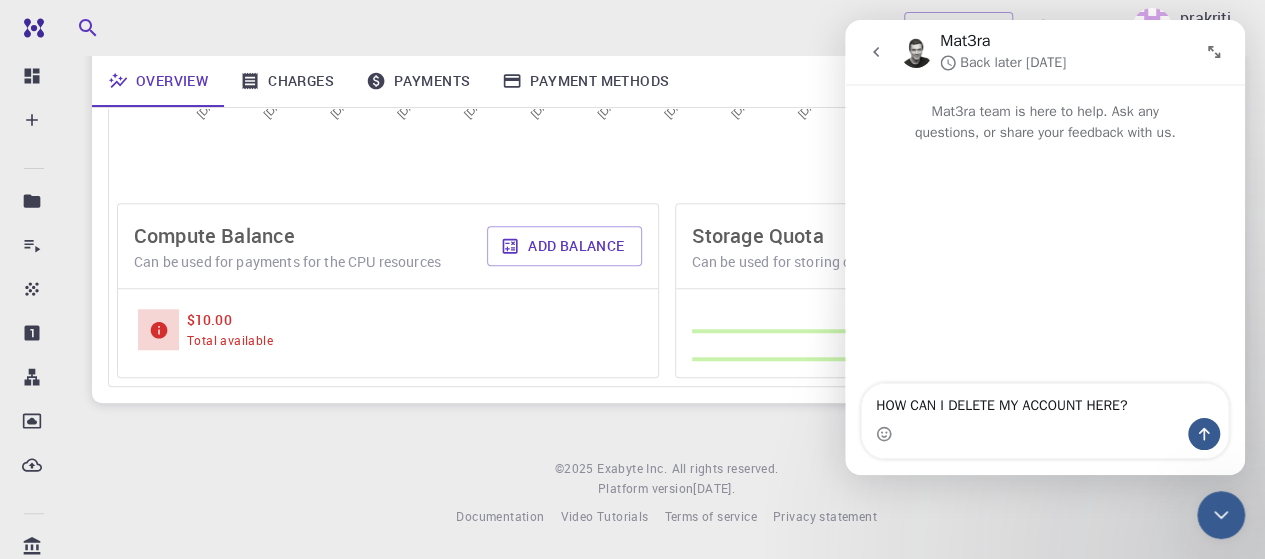type 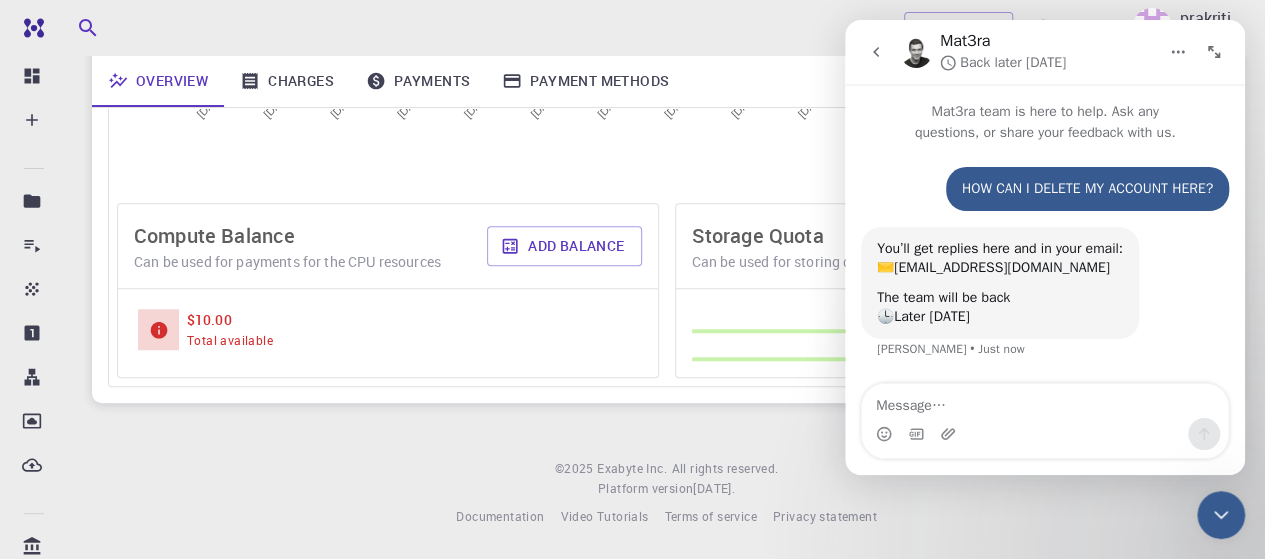 scroll, scrollTop: 51, scrollLeft: 0, axis: vertical 